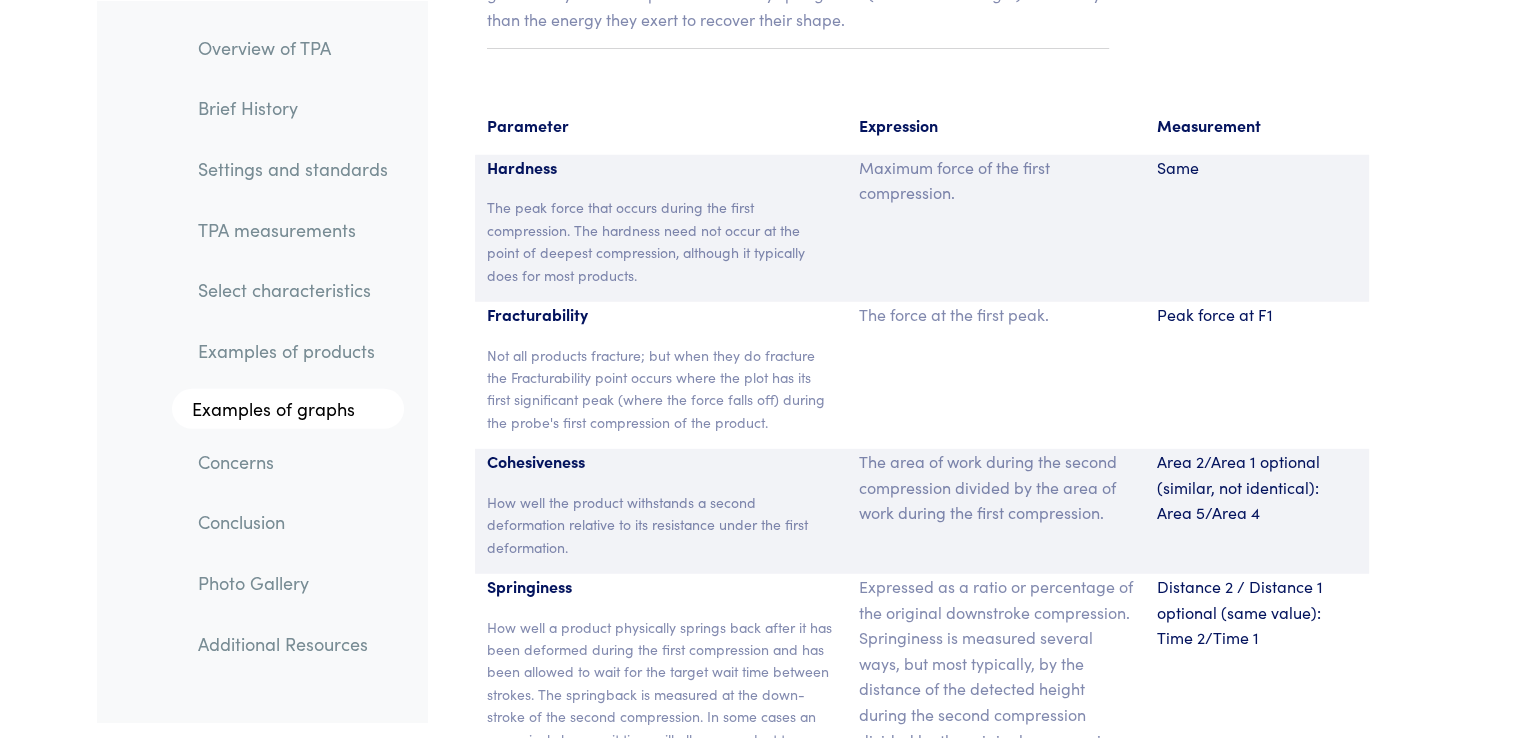 scroll, scrollTop: 13144, scrollLeft: 0, axis: vertical 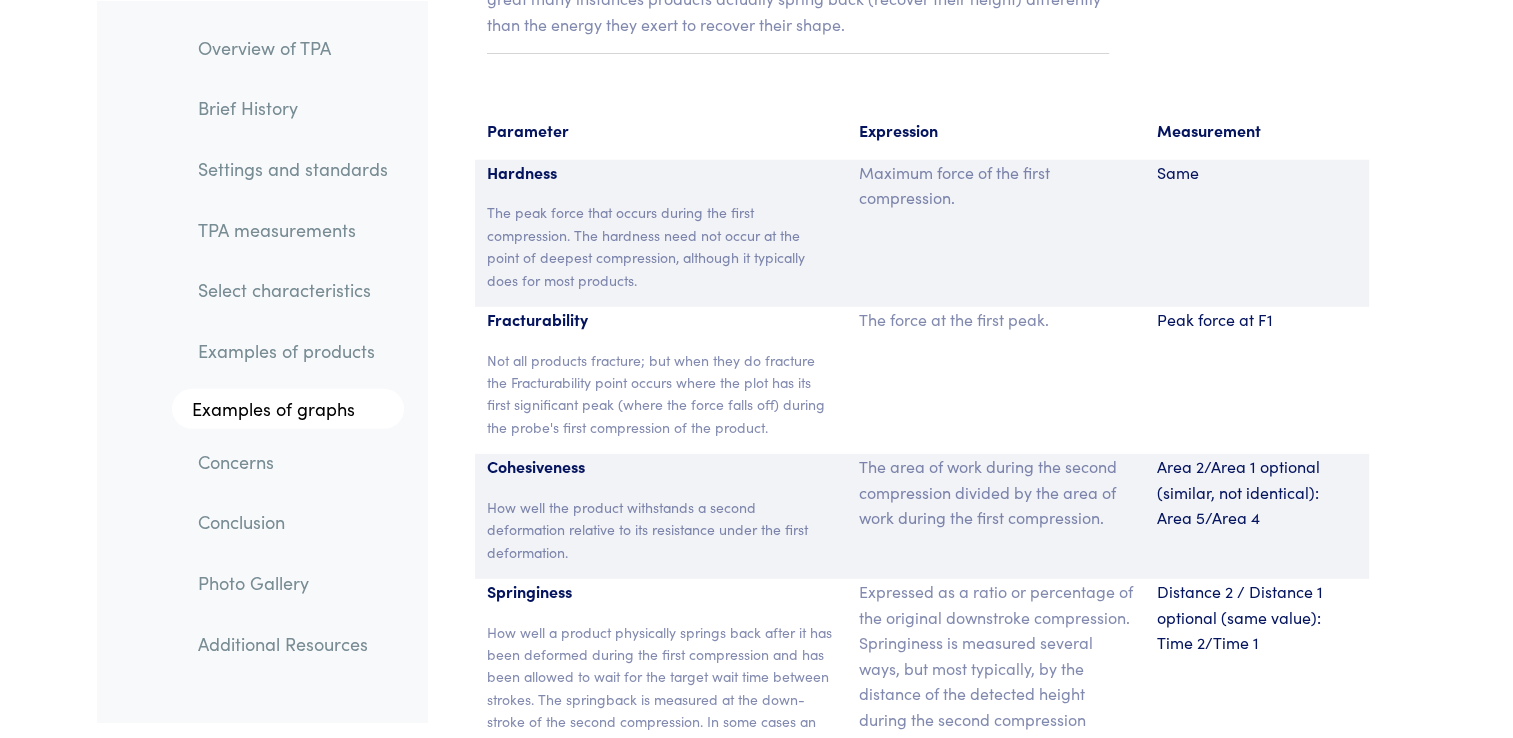 click on "How well a product physically springs back after it has been deformed during the first compression and has been allowed to wait for the target wait time between strokes. The springback is measured at the down-stroke of the second compression. In some cases an excessively long wait time will allow a product to springback more than it might under the conditions being researched (e.g. you would not wait 60 seconds between chews)." at bounding box center (661, 722) 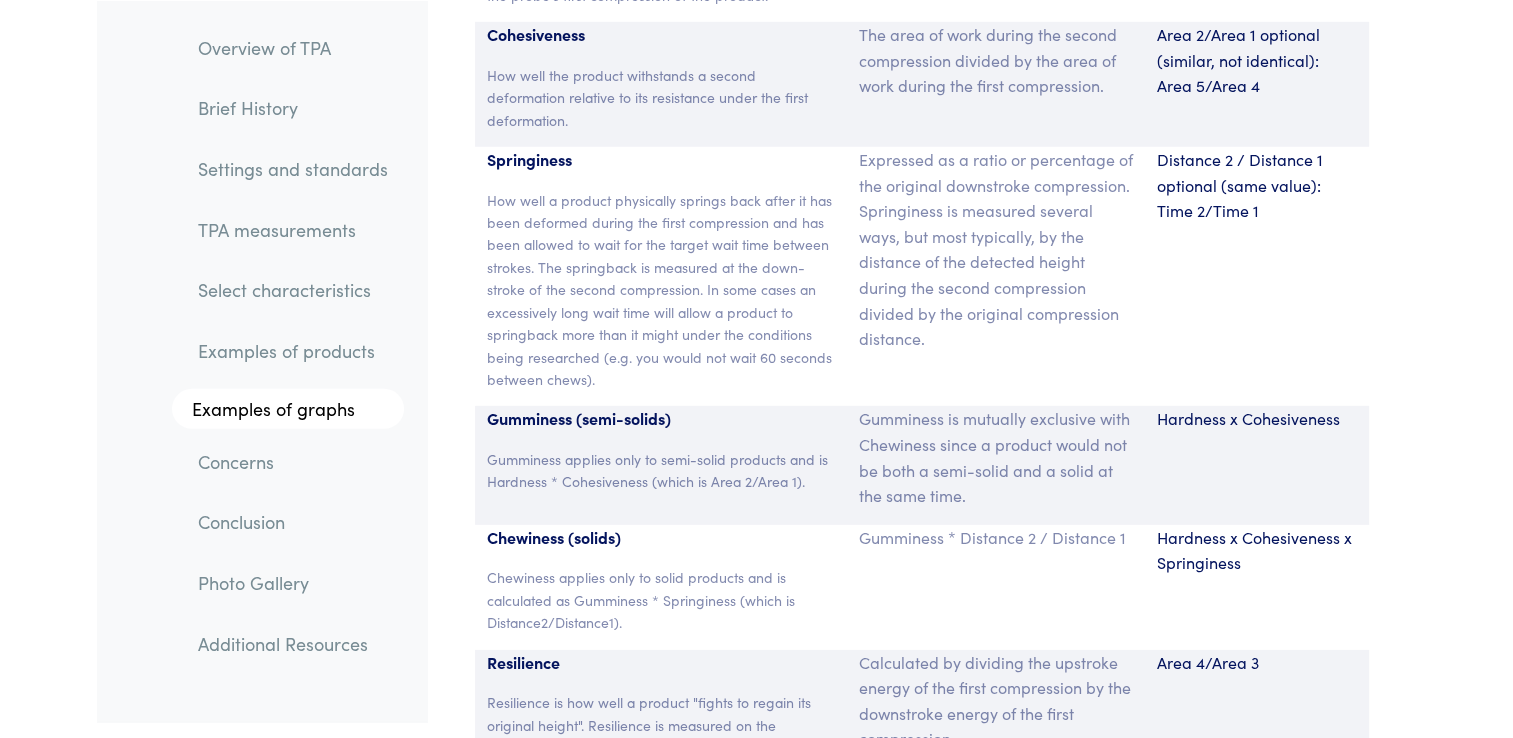 scroll, scrollTop: 13576, scrollLeft: 0, axis: vertical 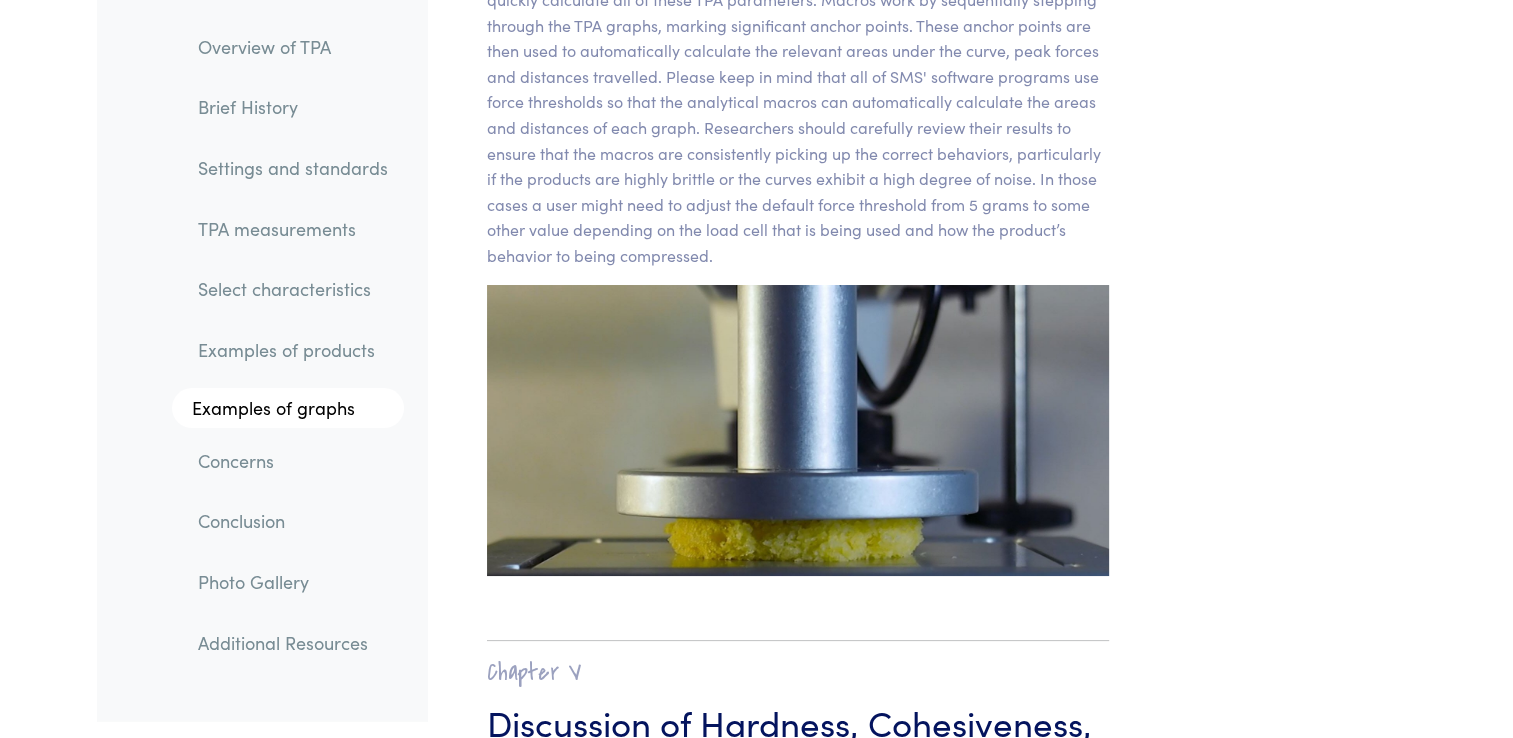 click on "TPA measurements" at bounding box center (293, 229) 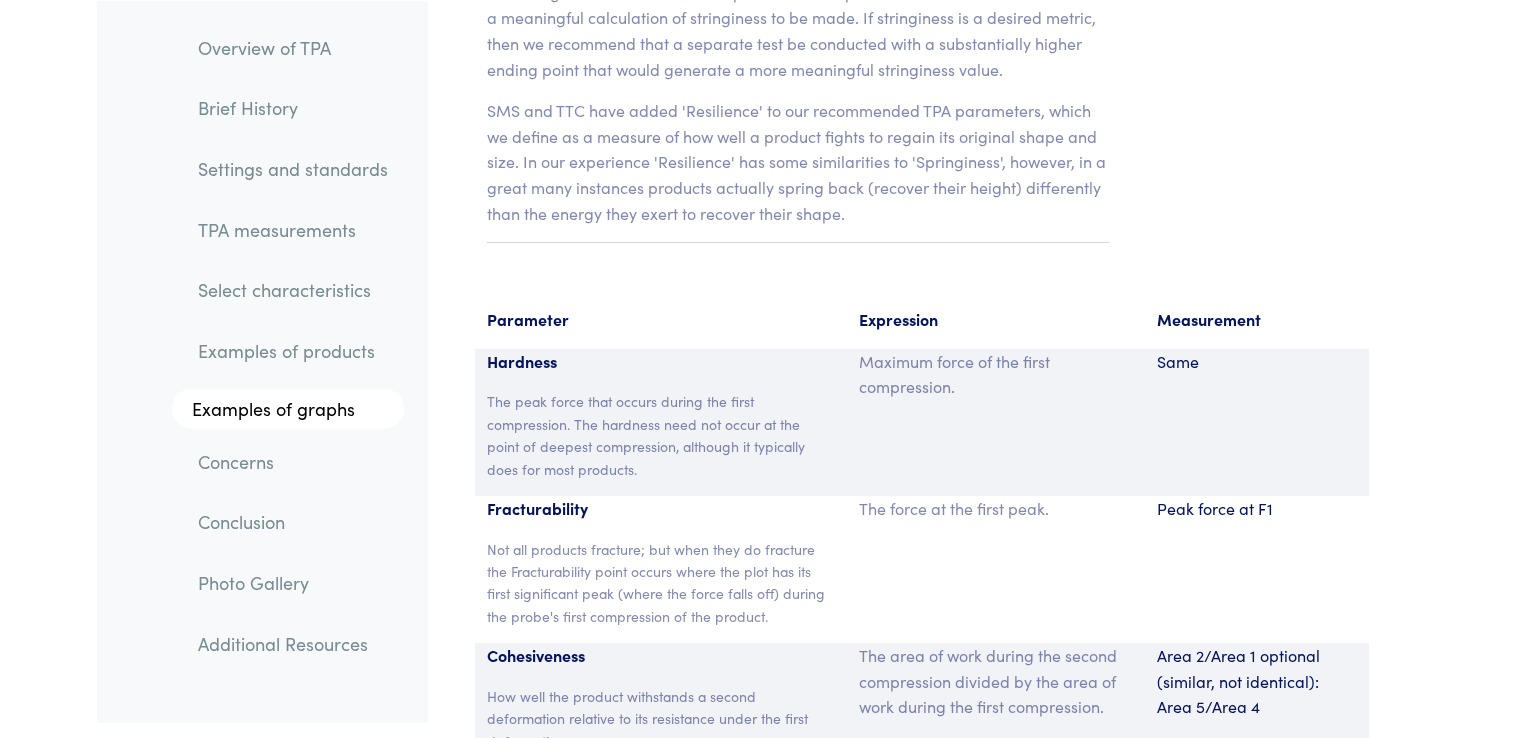 scroll, scrollTop: 12956, scrollLeft: 0, axis: vertical 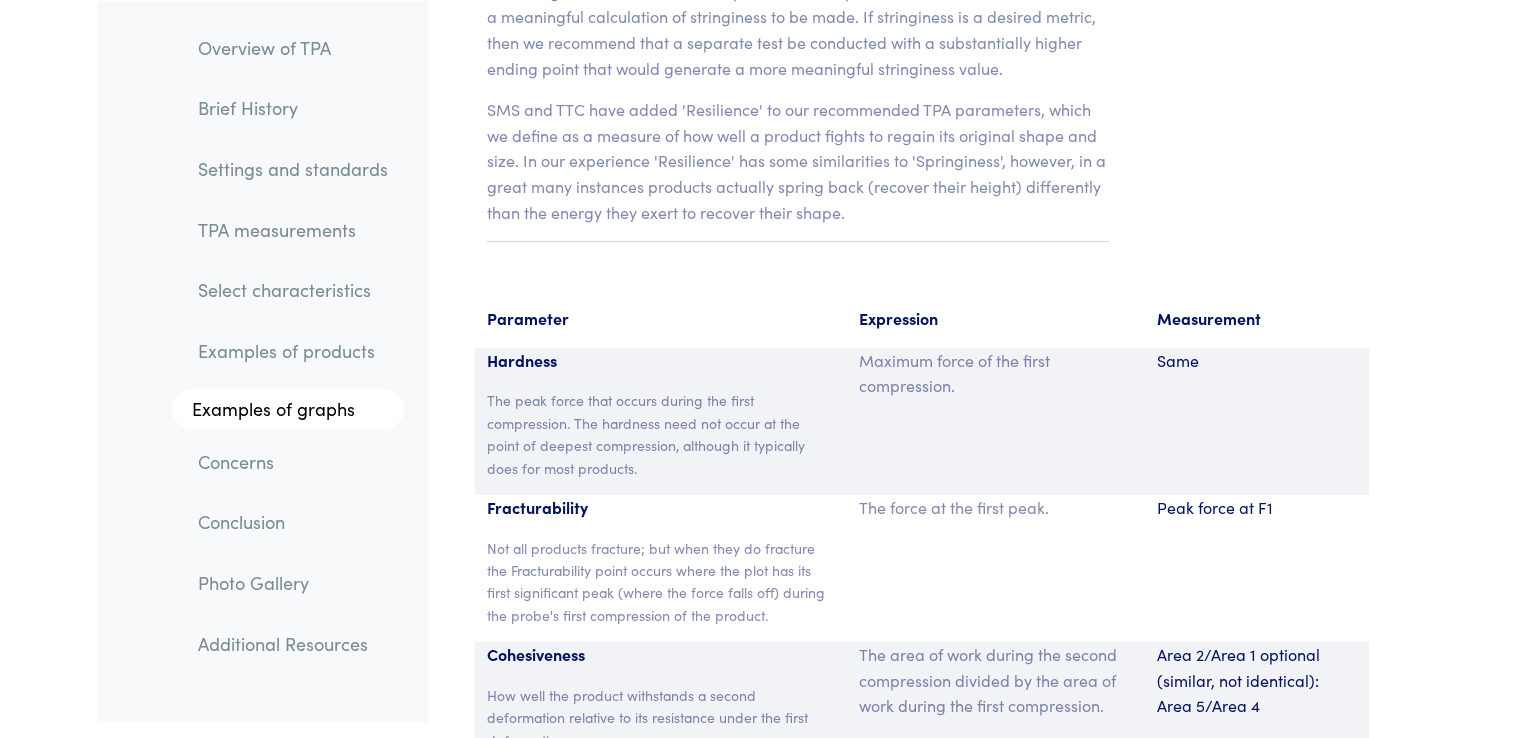 click on "The peak force that occurs during the first compression. The hardness need not occur at the point of deepest compression, although it typically does for most products." at bounding box center [661, 434] 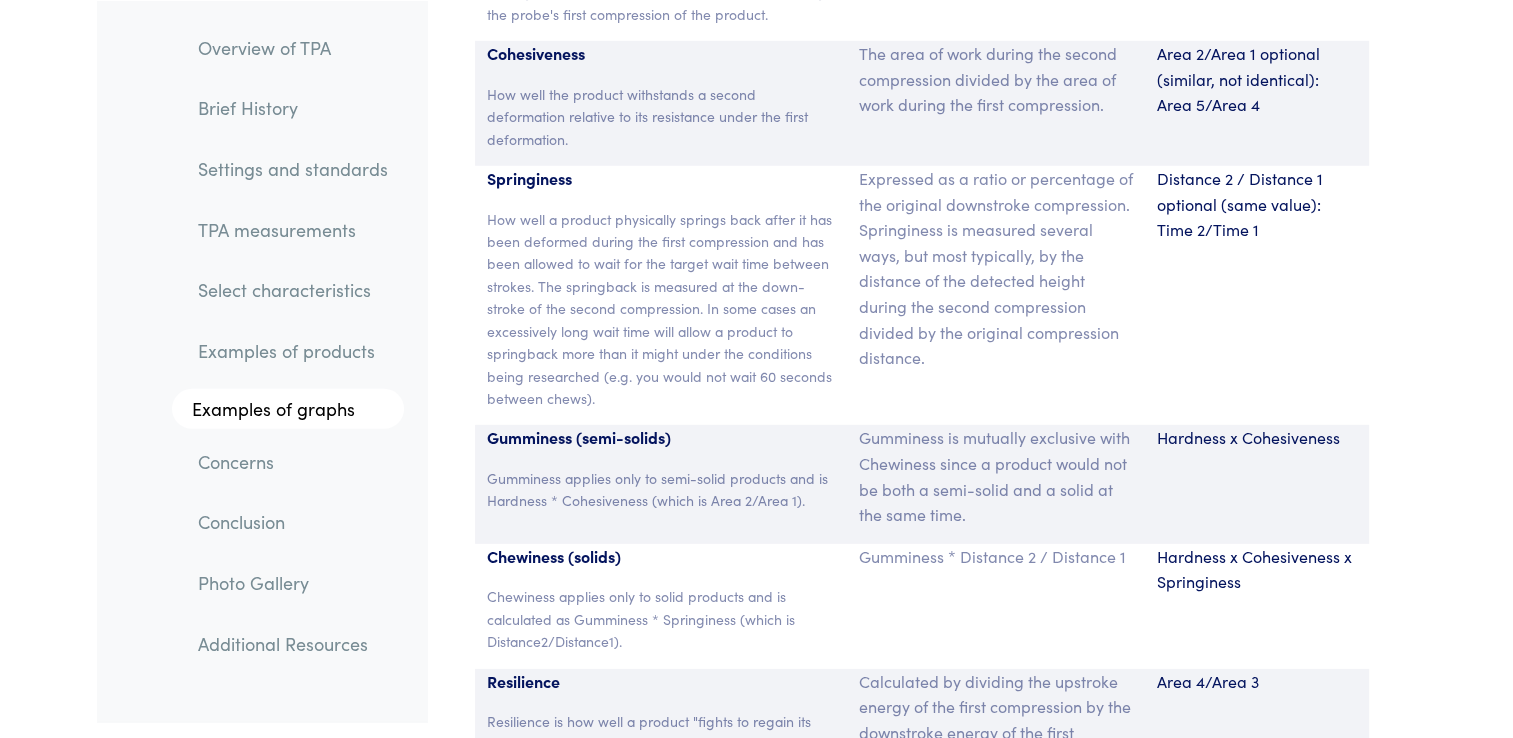 scroll, scrollTop: 13558, scrollLeft: 0, axis: vertical 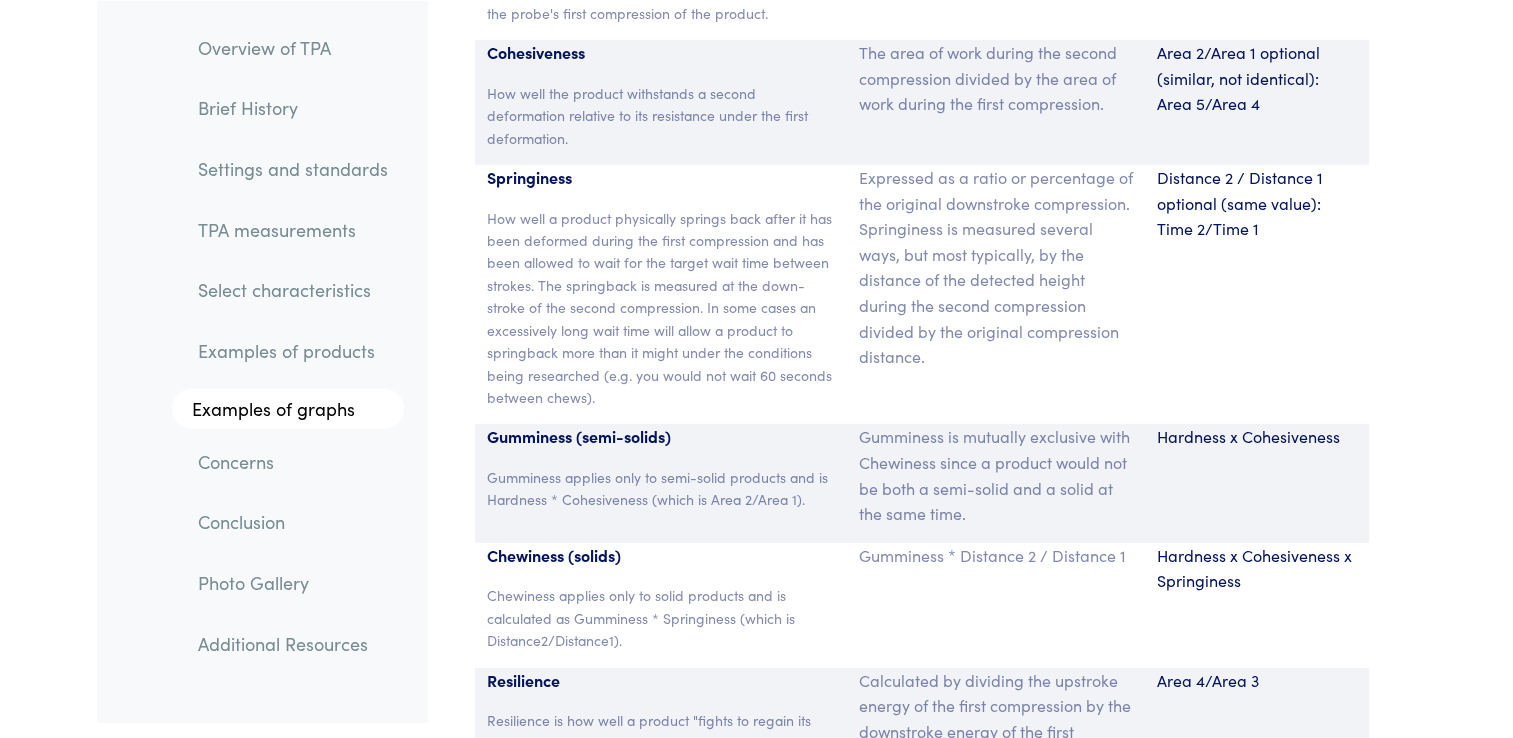 click on "Examples of graphs" at bounding box center [288, 408] 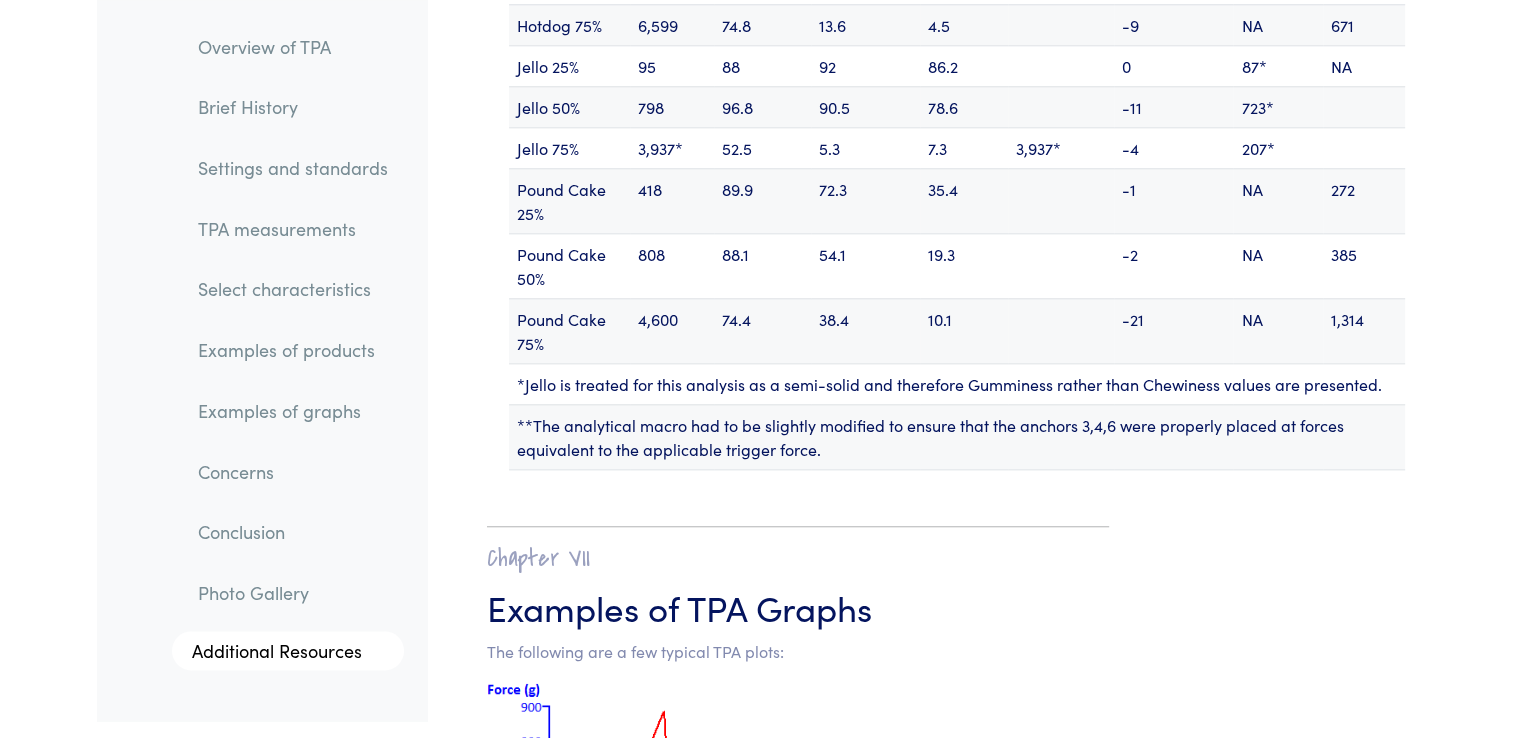 scroll, scrollTop: 25318, scrollLeft: 0, axis: vertical 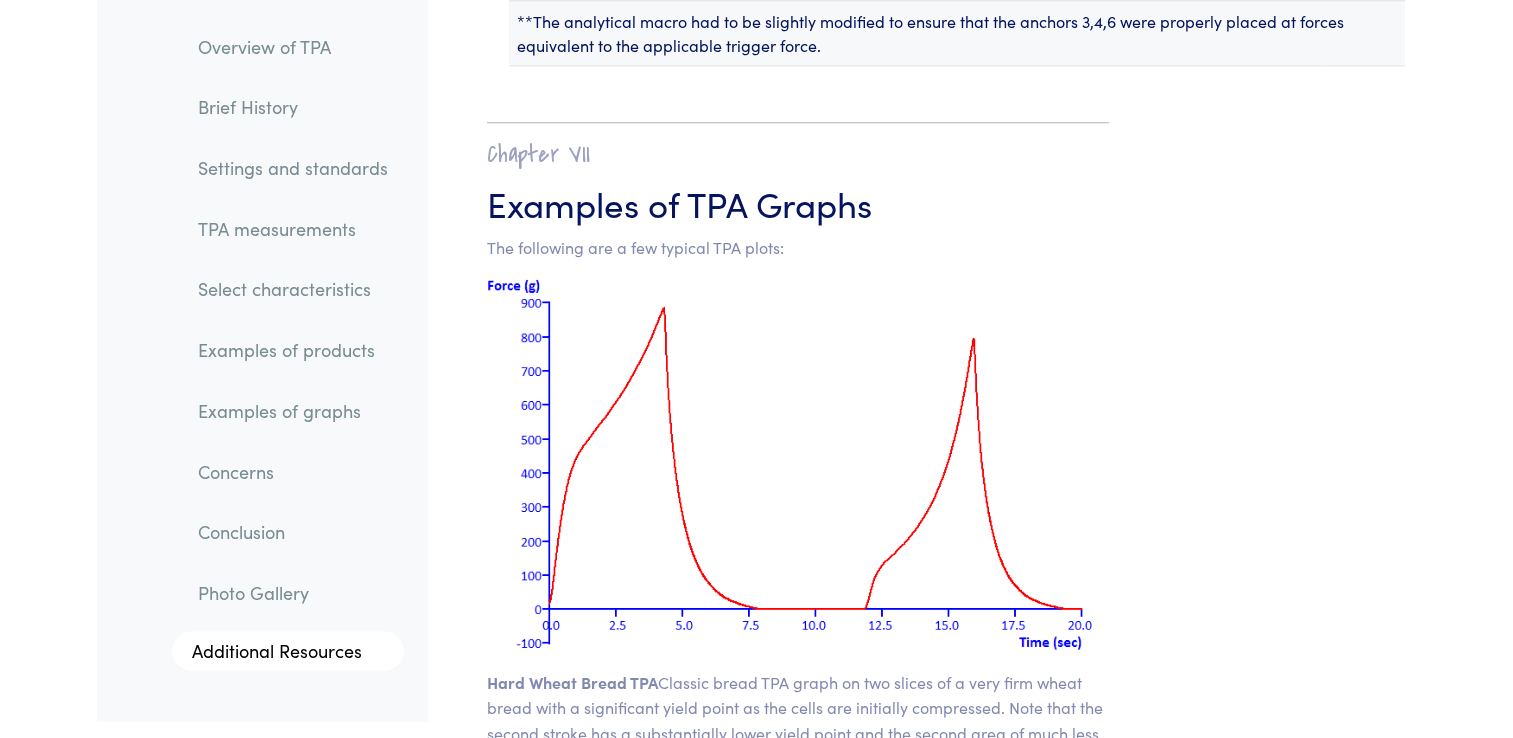 click on "Examples of products" at bounding box center (293, 351) 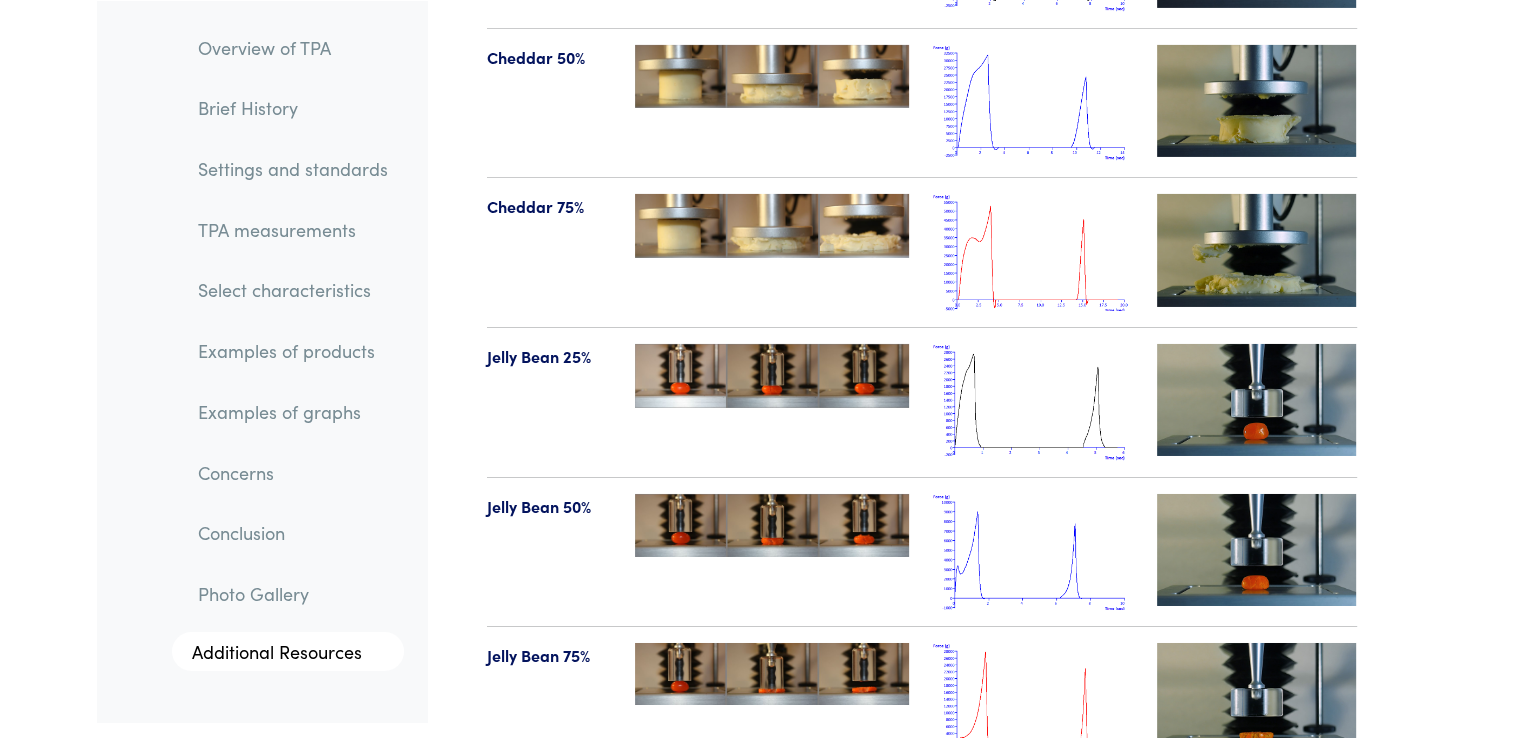 scroll, scrollTop: 21975, scrollLeft: 0, axis: vertical 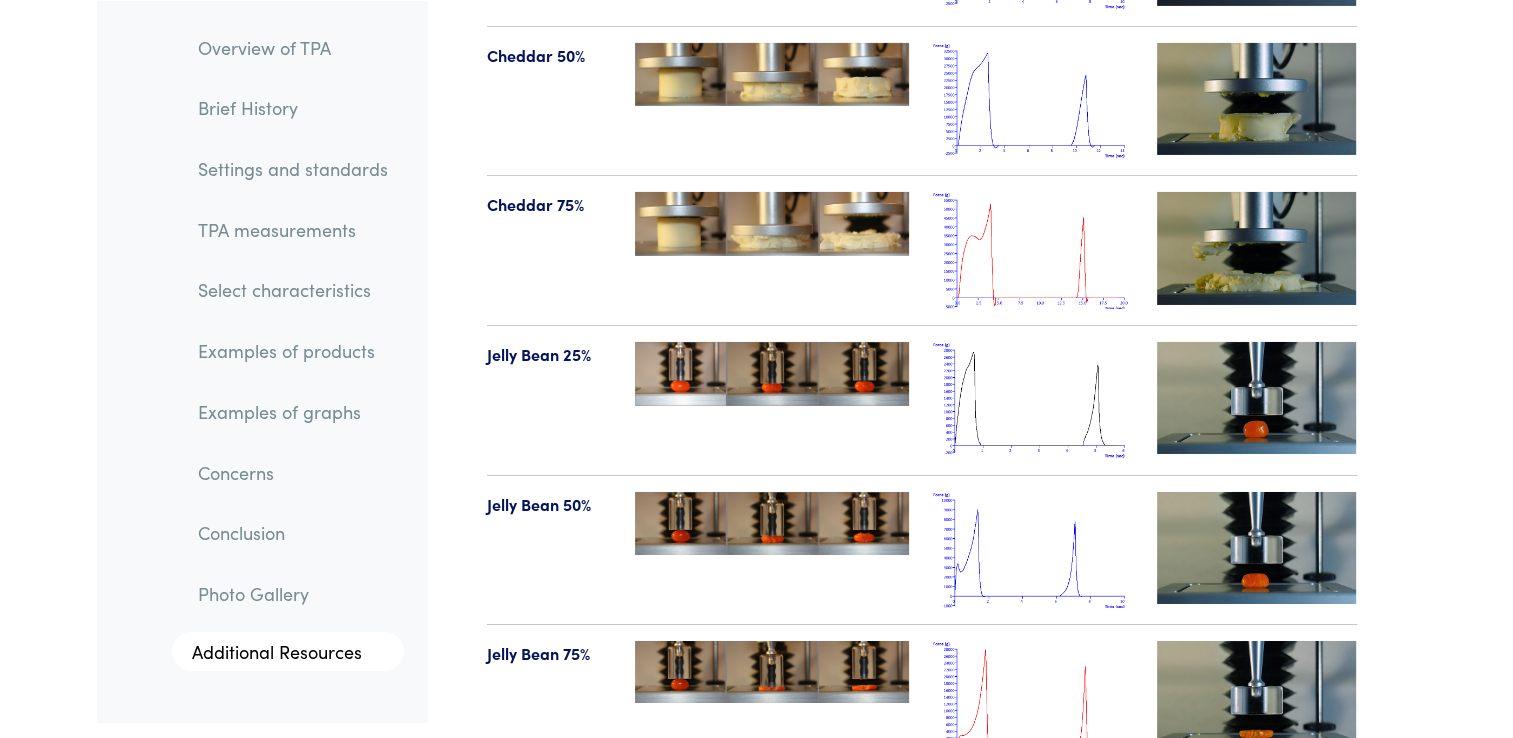 click at bounding box center (1033, 400) 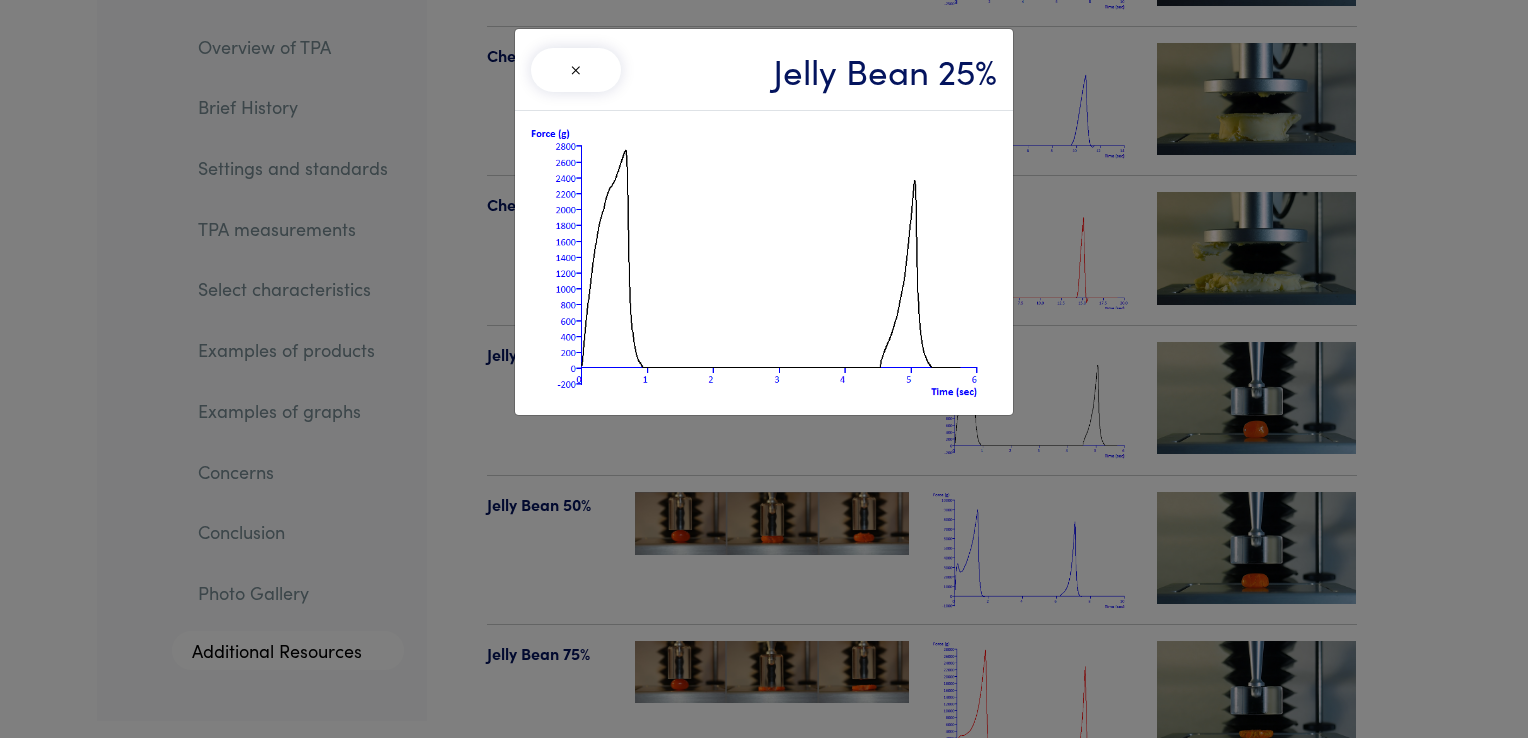 click on "×
Jelly Bean 25%" at bounding box center [764, 369] 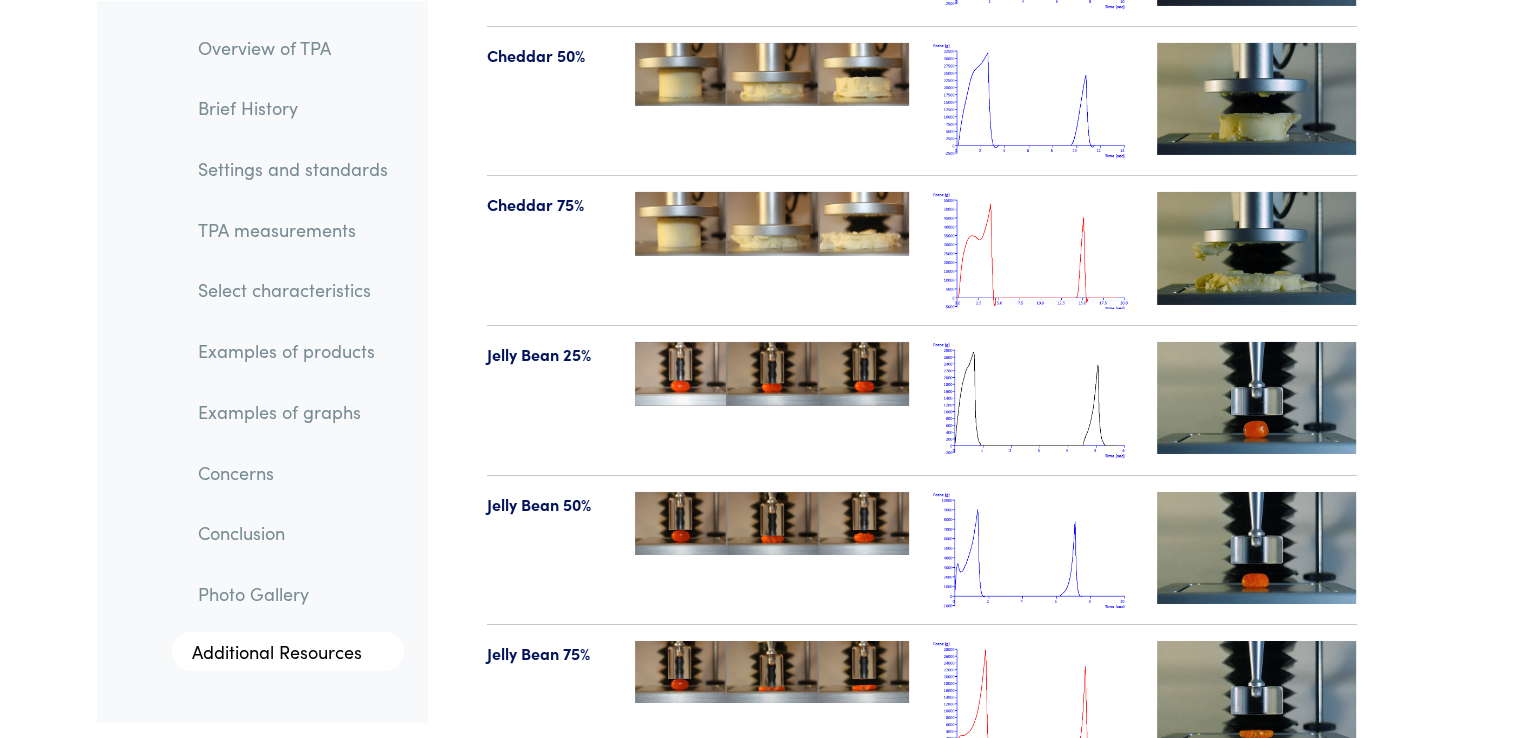 click at bounding box center [1033, 550] 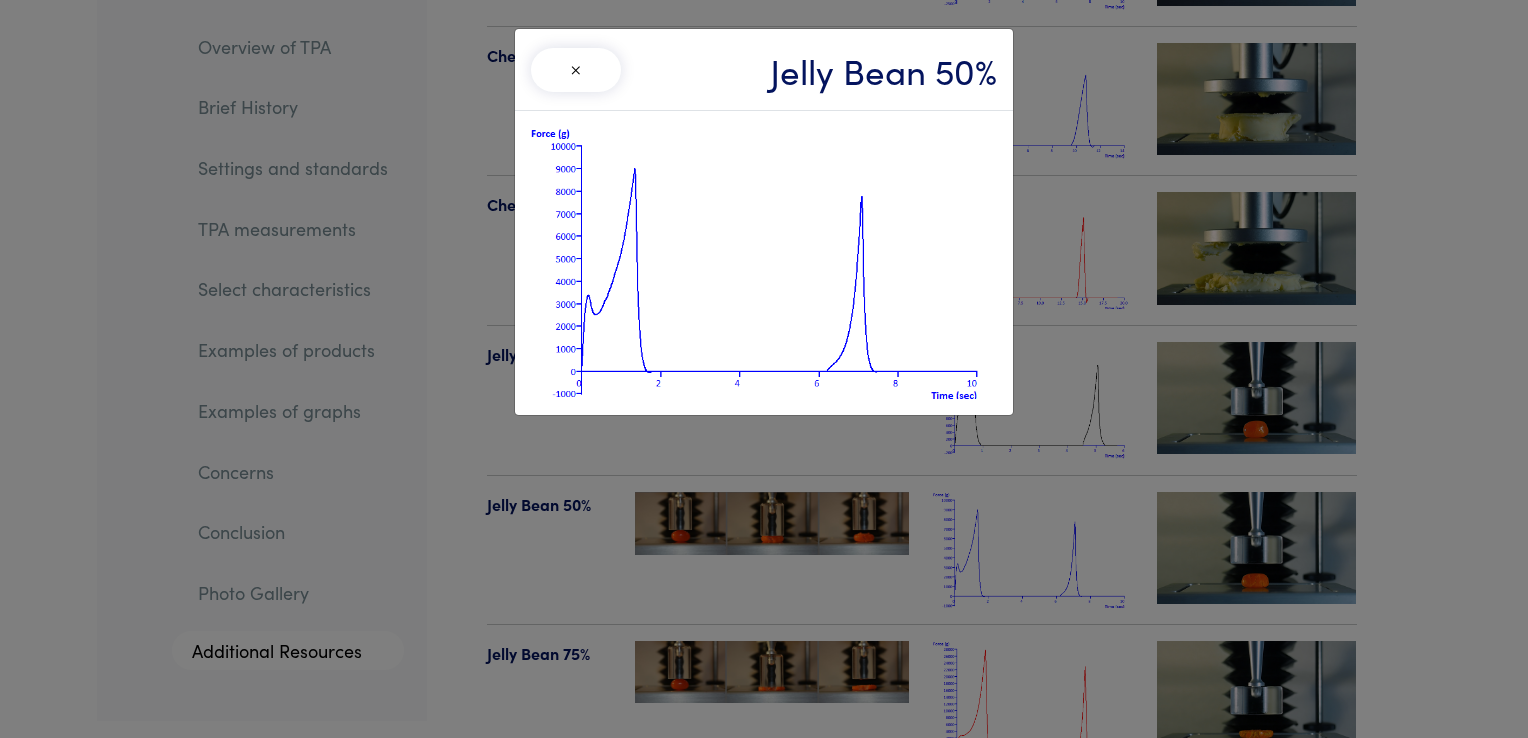 click on "×
Jelly Bean 50%" at bounding box center [764, 369] 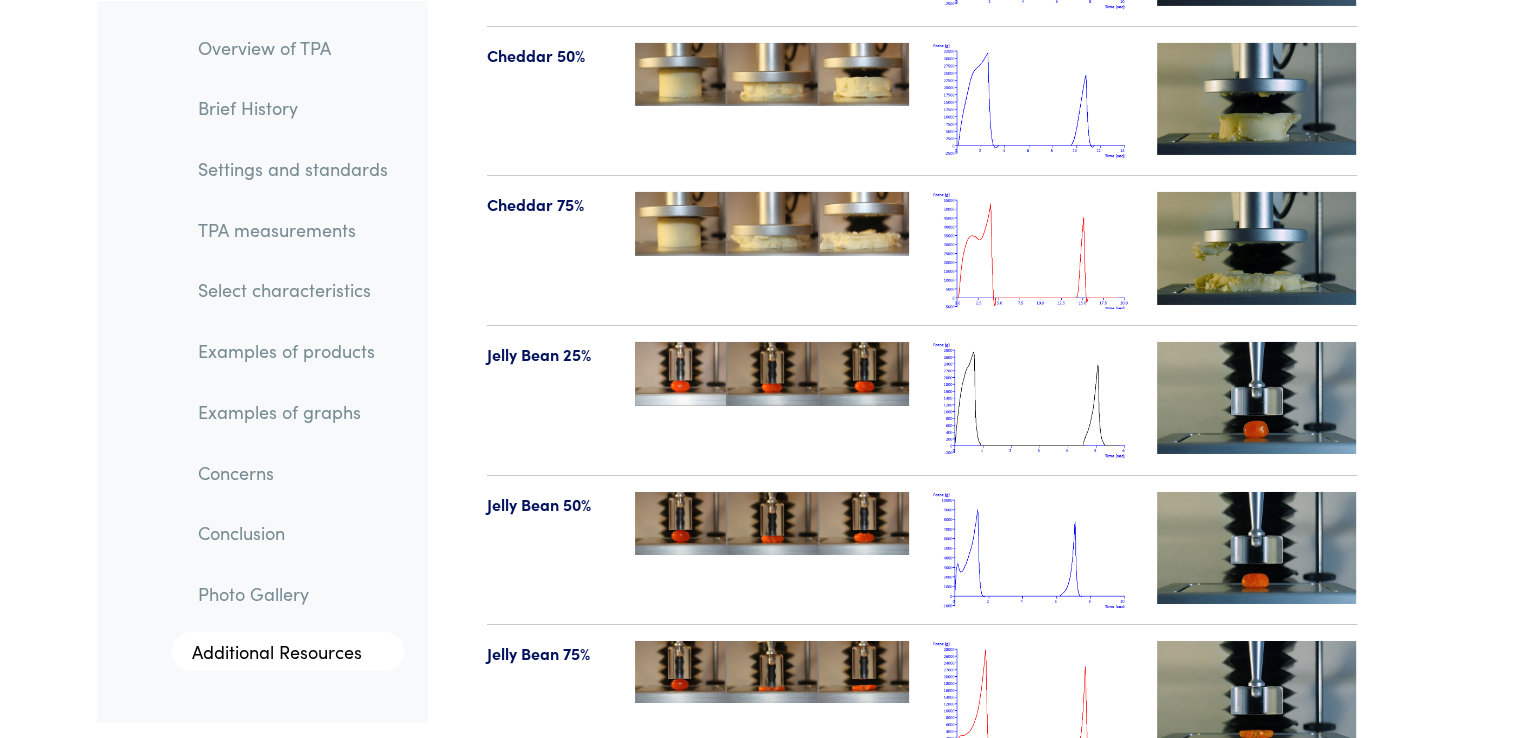 click on "TPA measurements" at bounding box center (293, 229) 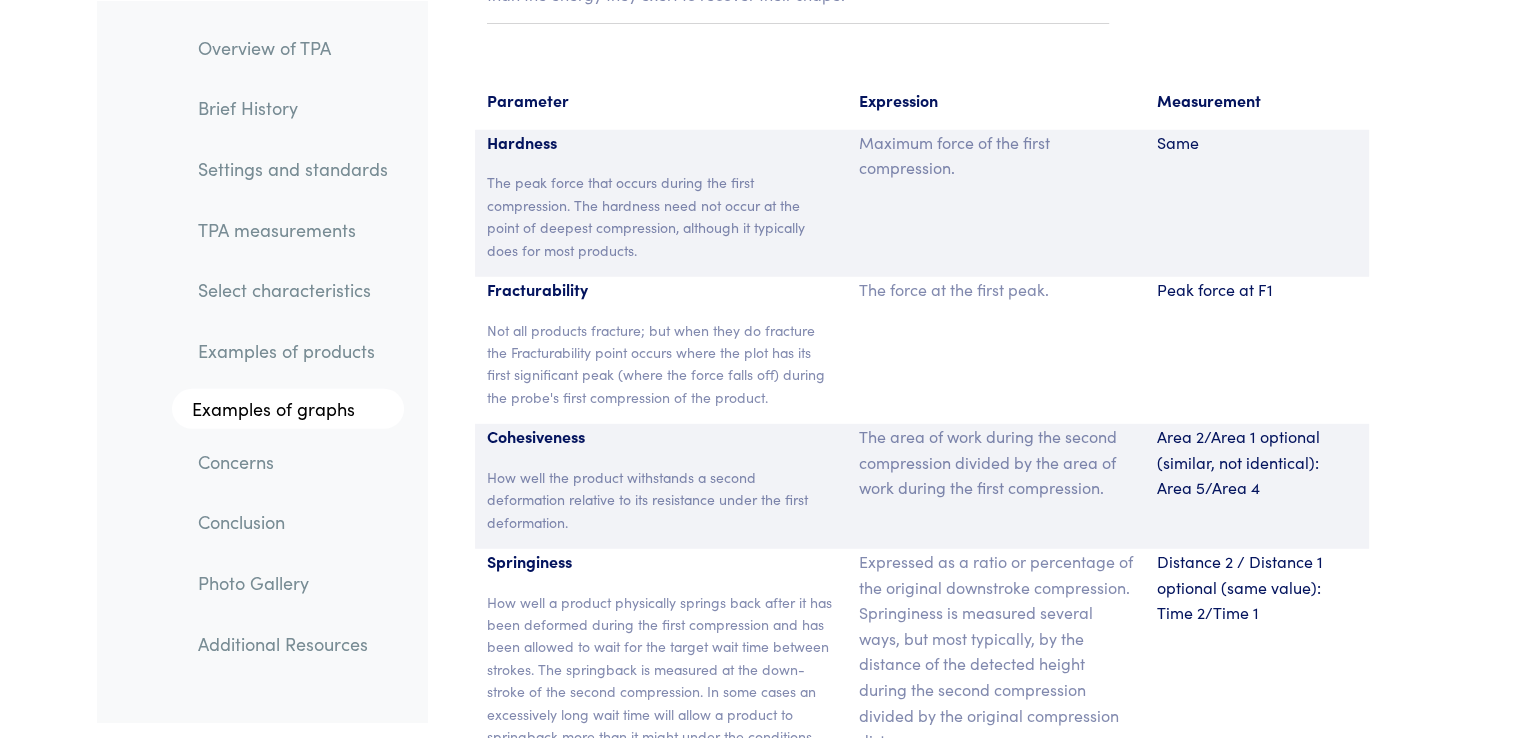 scroll, scrollTop: 13175, scrollLeft: 0, axis: vertical 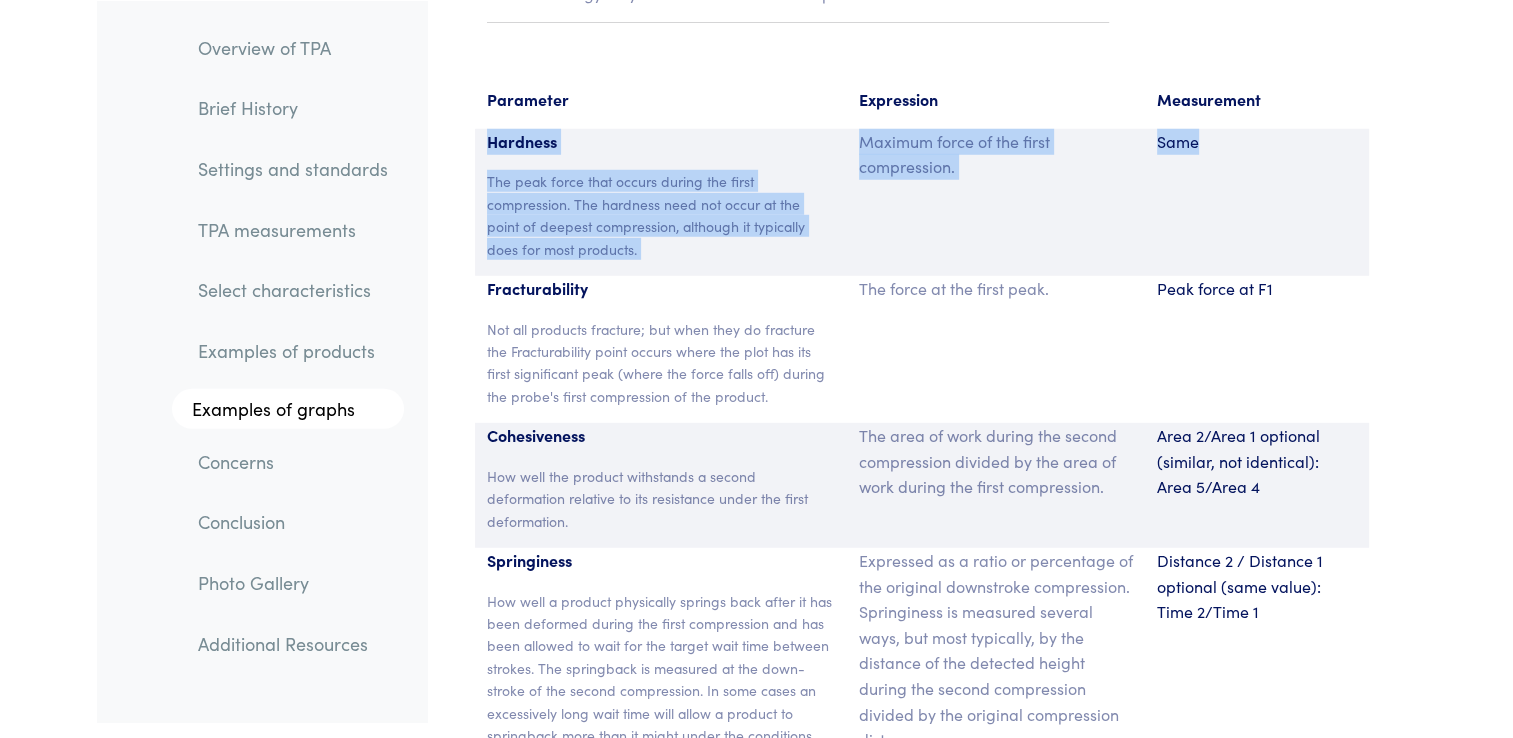drag, startPoint x: 487, startPoint y: 89, endPoint x: 1371, endPoint y: 194, distance: 890.214 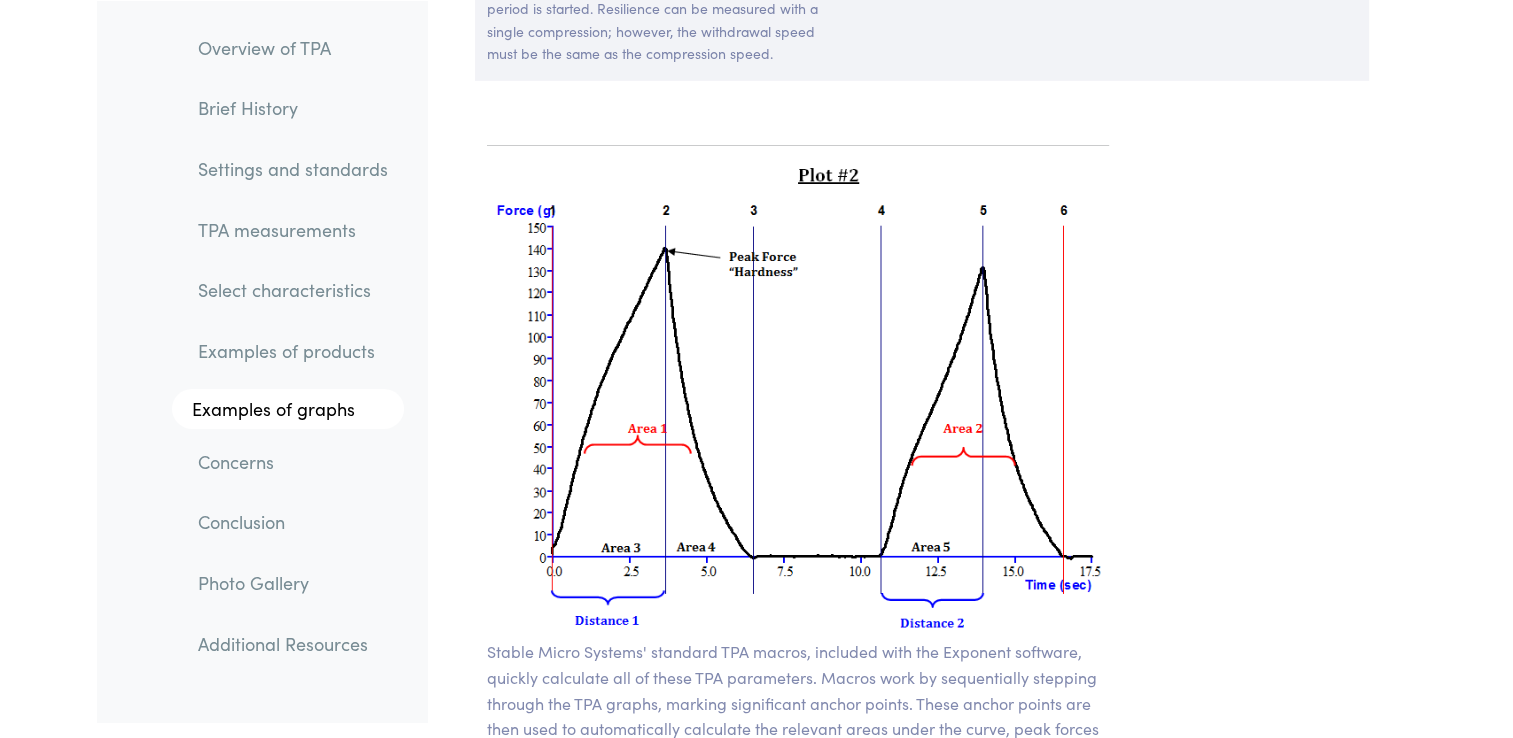 scroll, scrollTop: 14334, scrollLeft: 0, axis: vertical 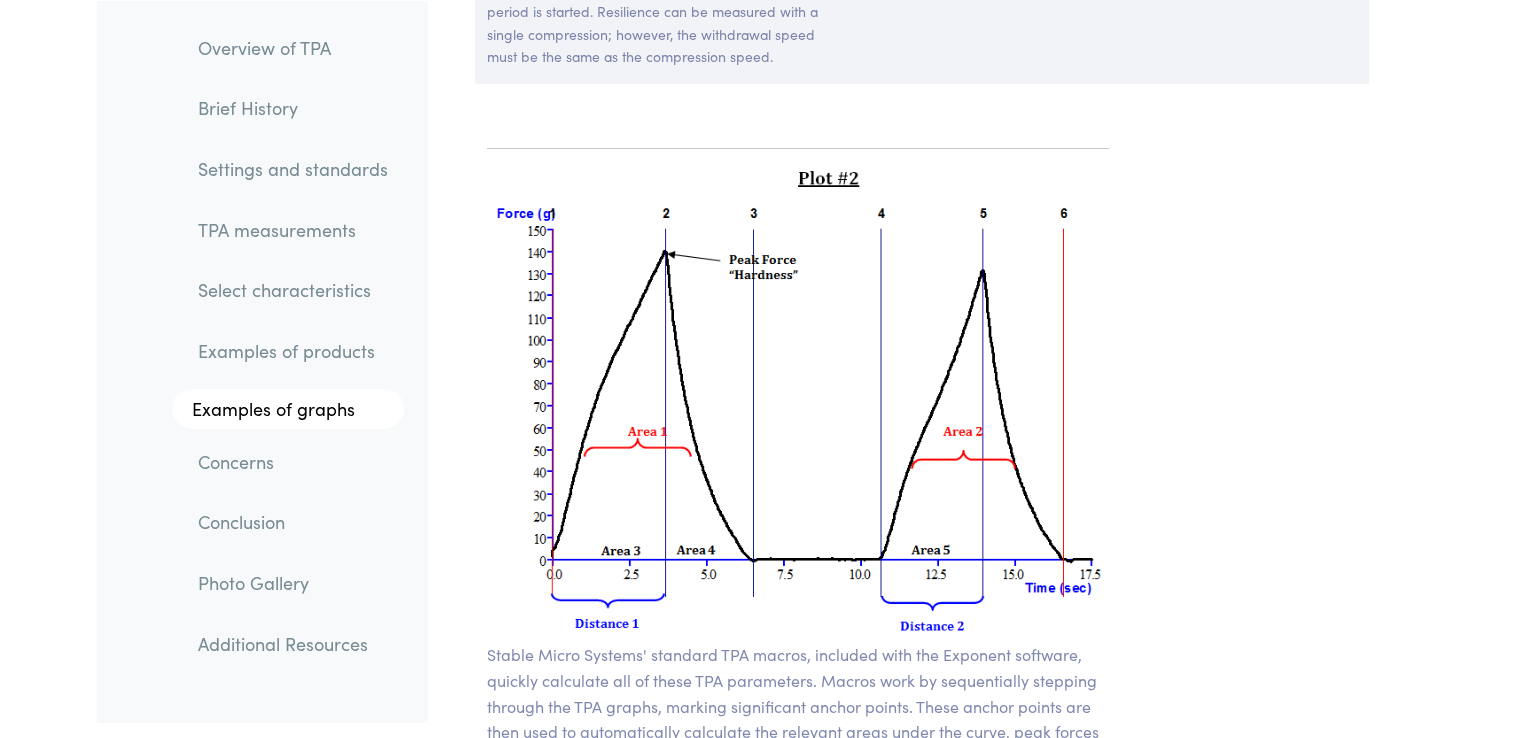 click at bounding box center [798, 404] 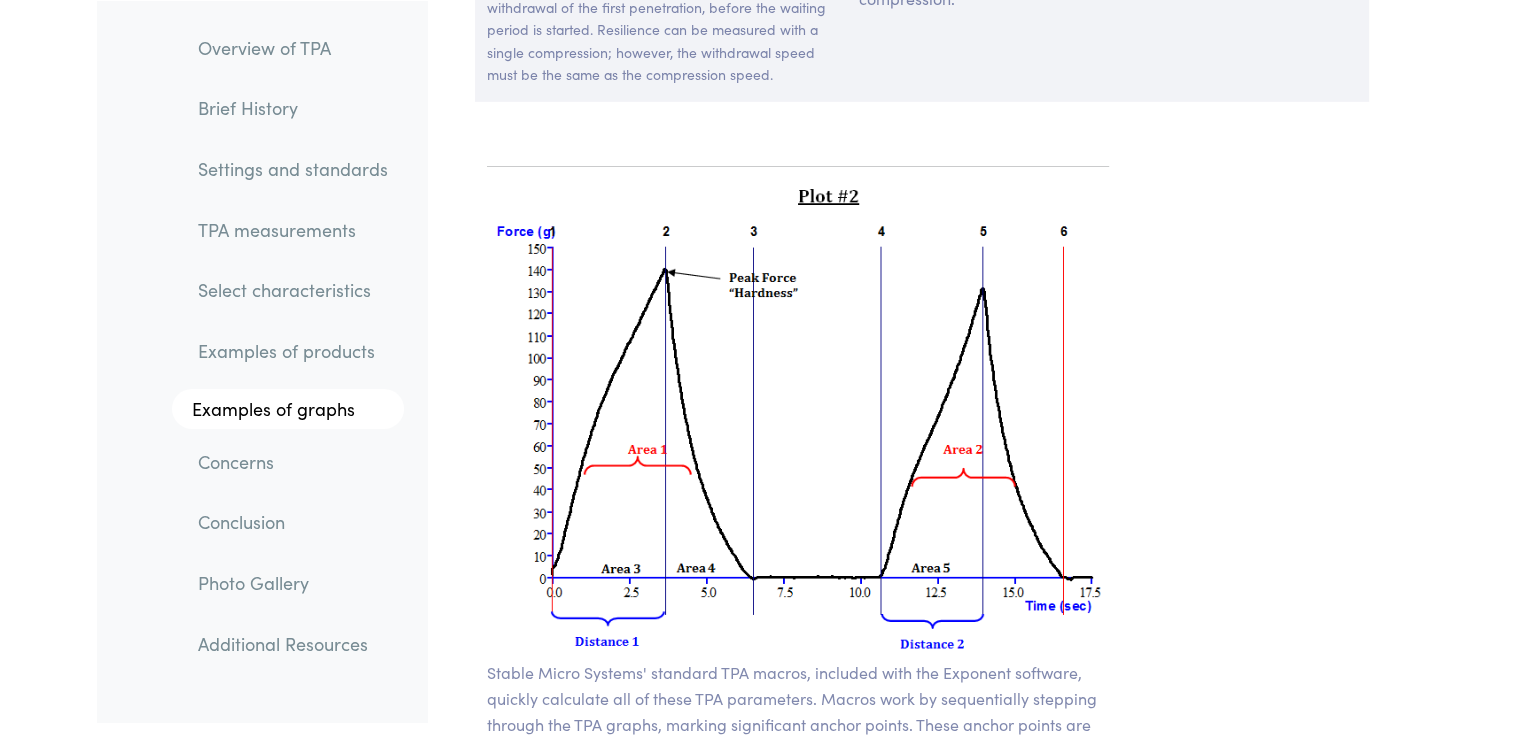 scroll, scrollTop: 14346, scrollLeft: 0, axis: vertical 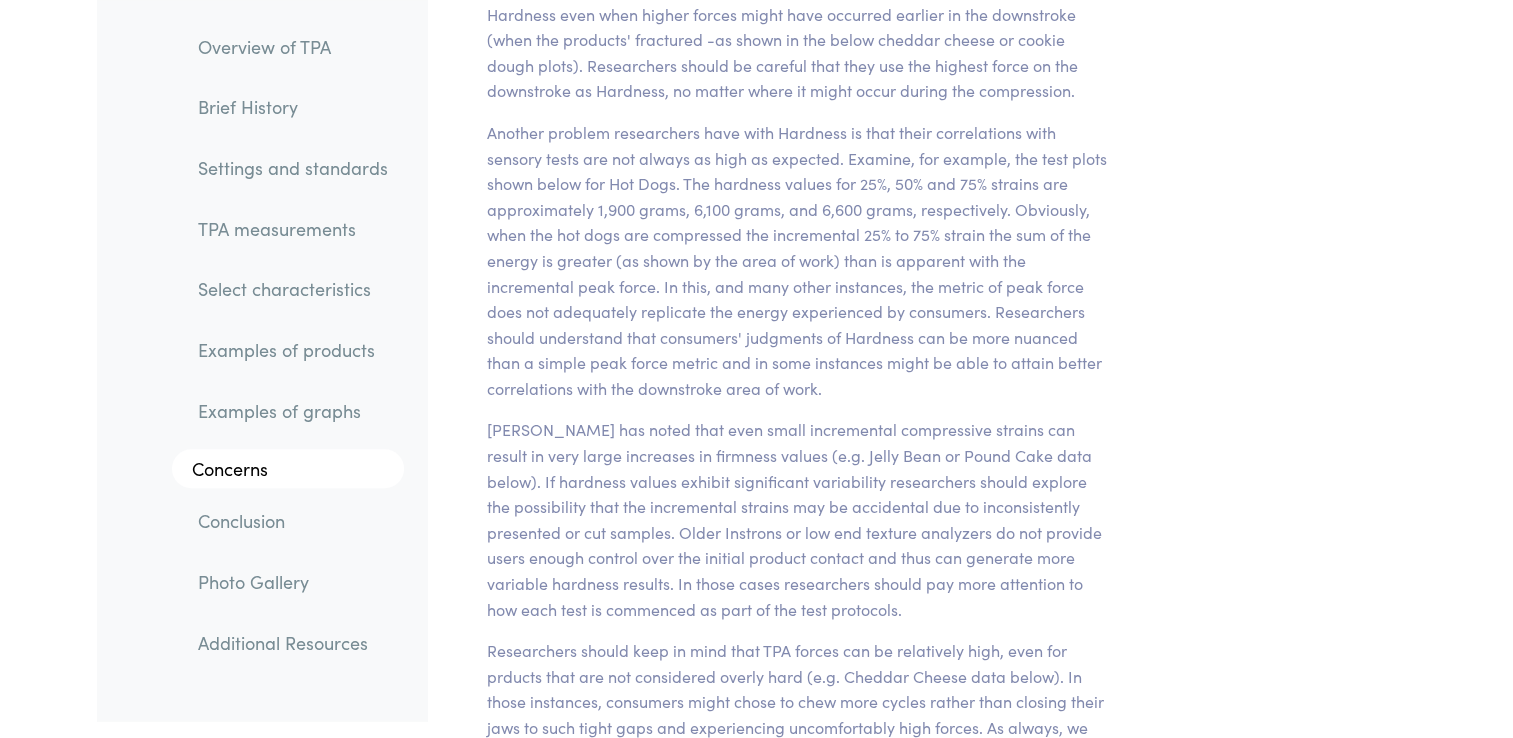 click on "Examples of products" at bounding box center (293, 351) 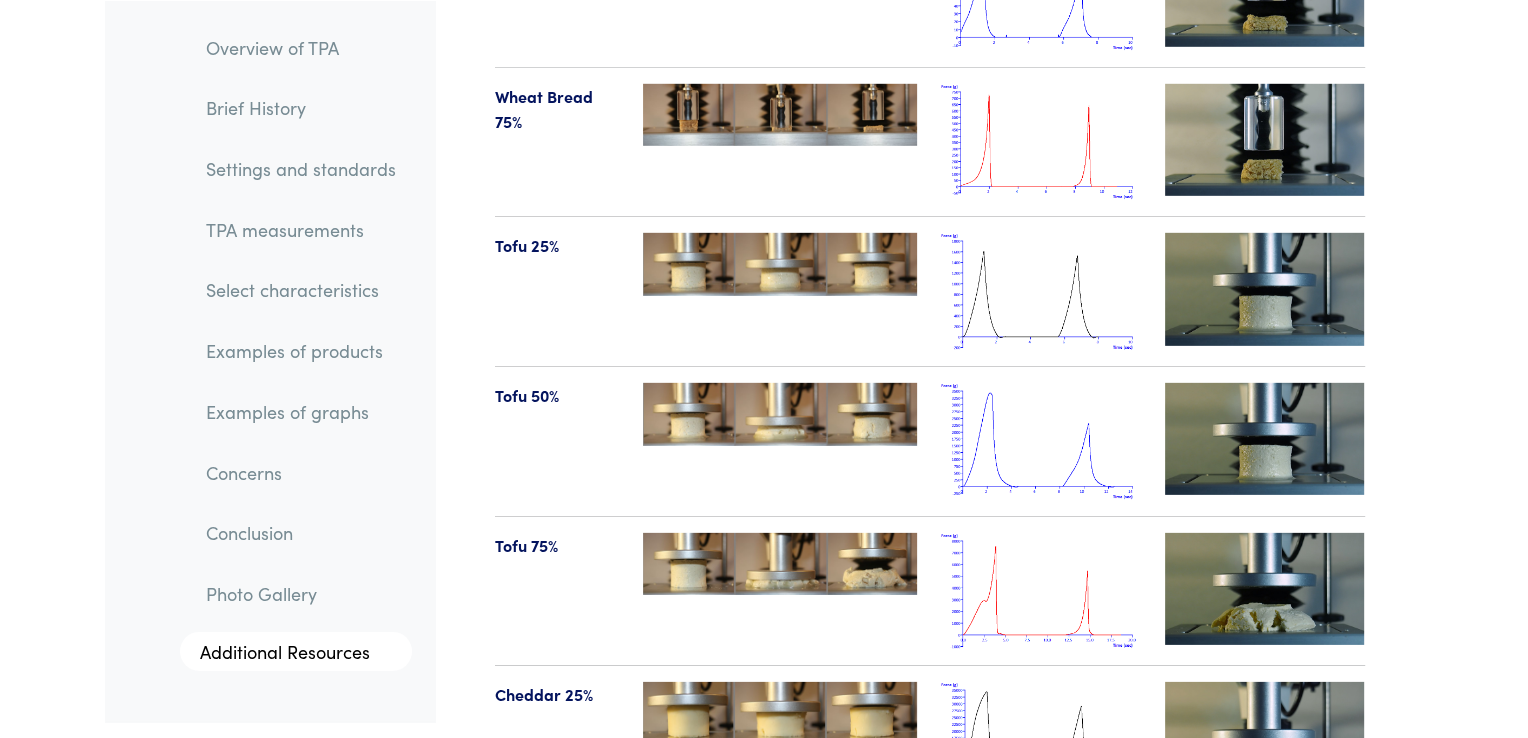scroll, scrollTop: 21180, scrollLeft: 0, axis: vertical 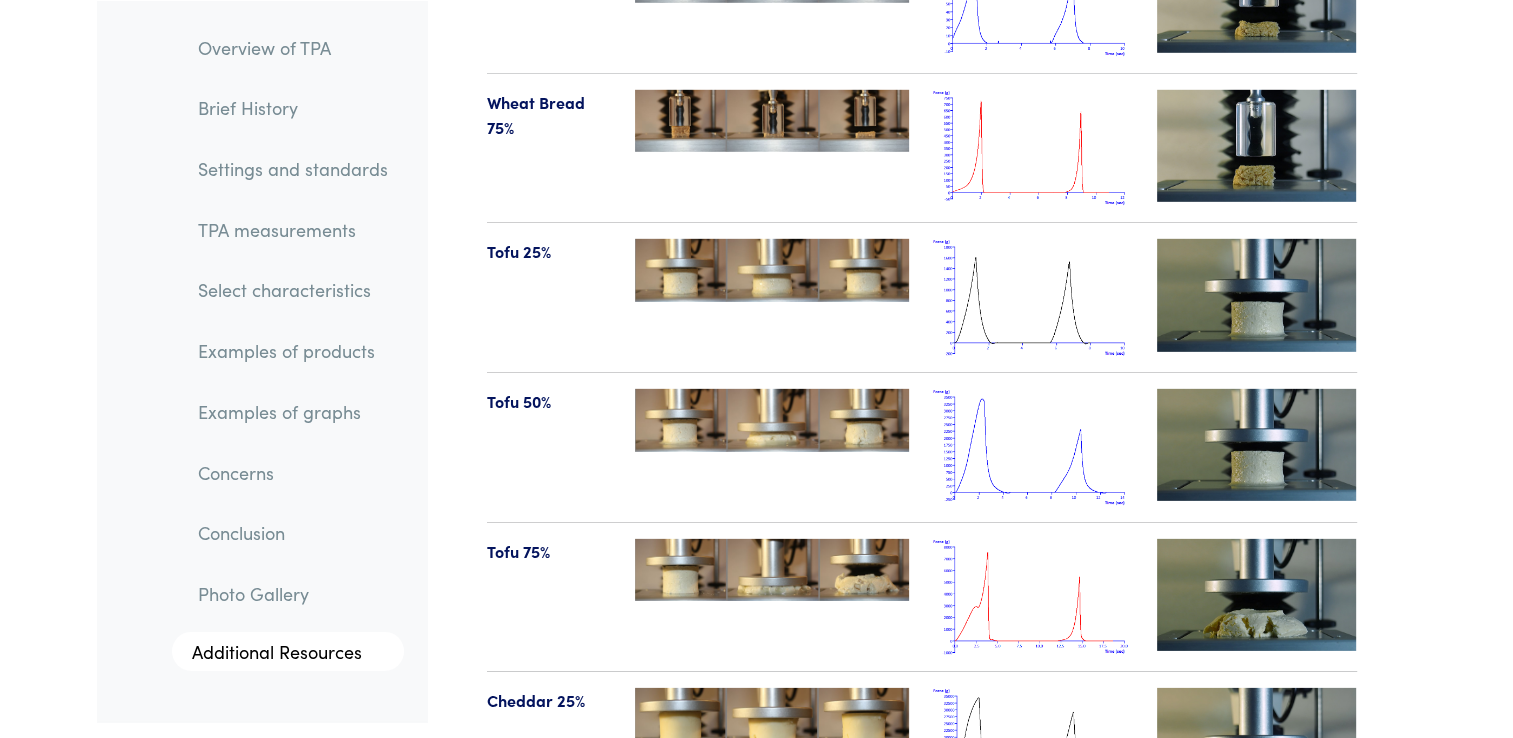click at bounding box center (1033, 297) 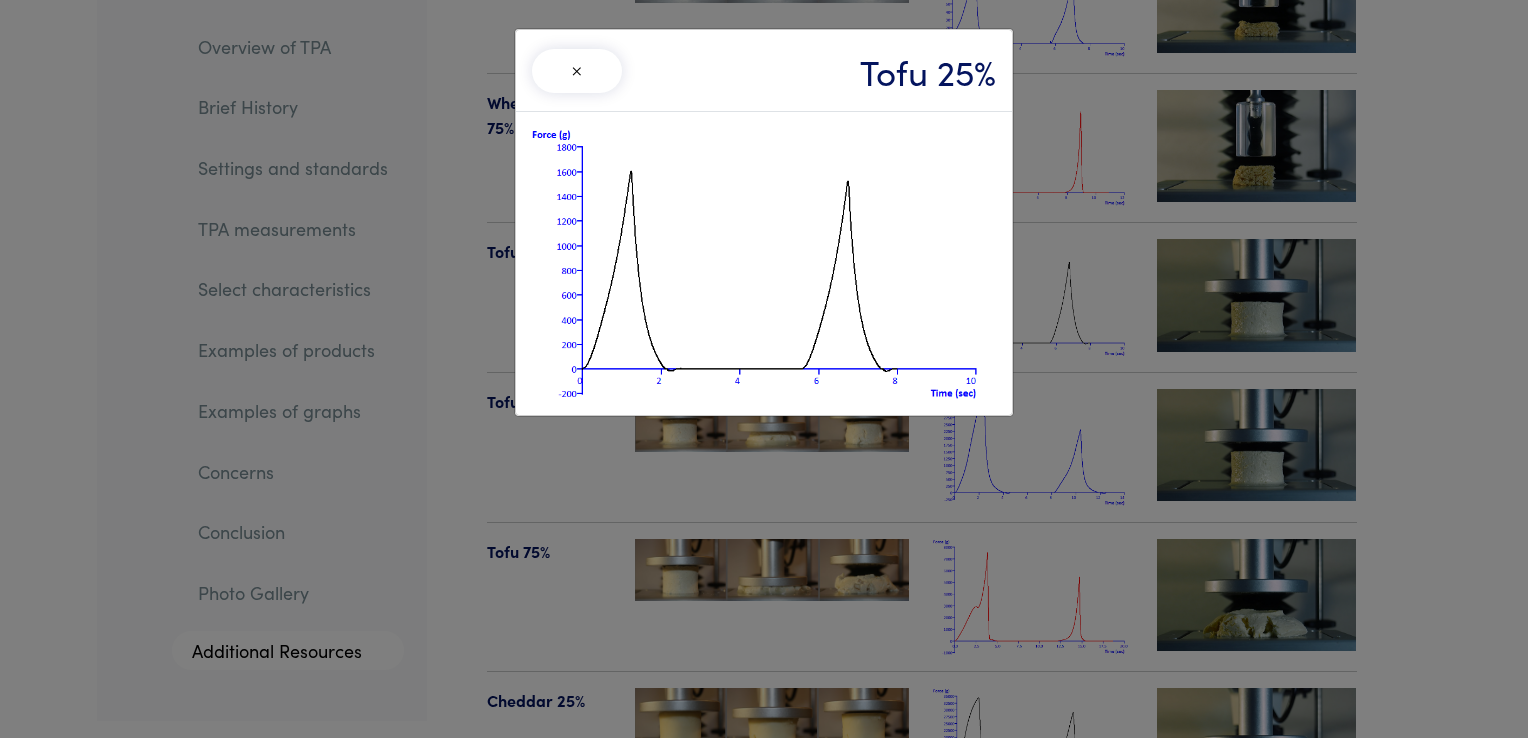 click at bounding box center [764, 263] 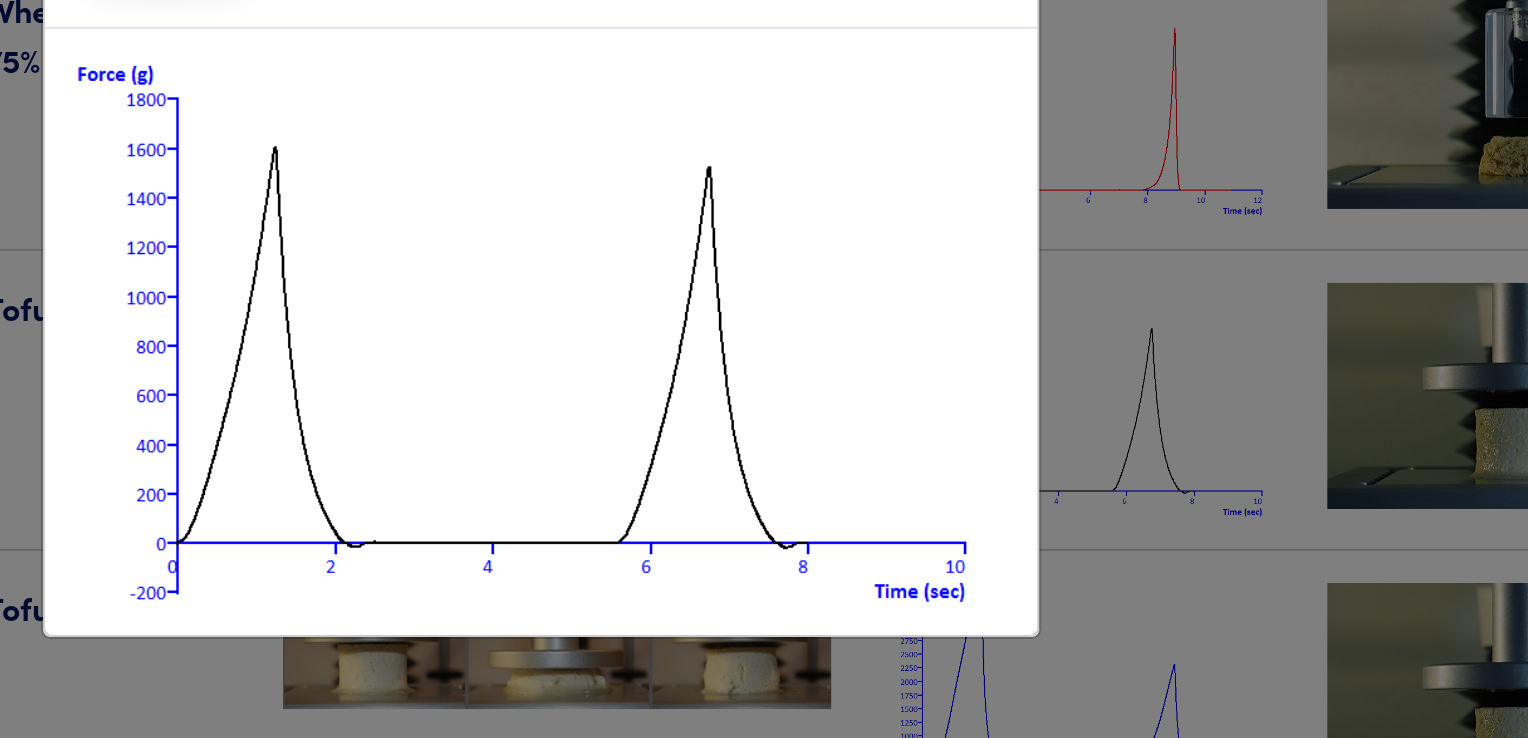 scroll, scrollTop: 21180, scrollLeft: 0, axis: vertical 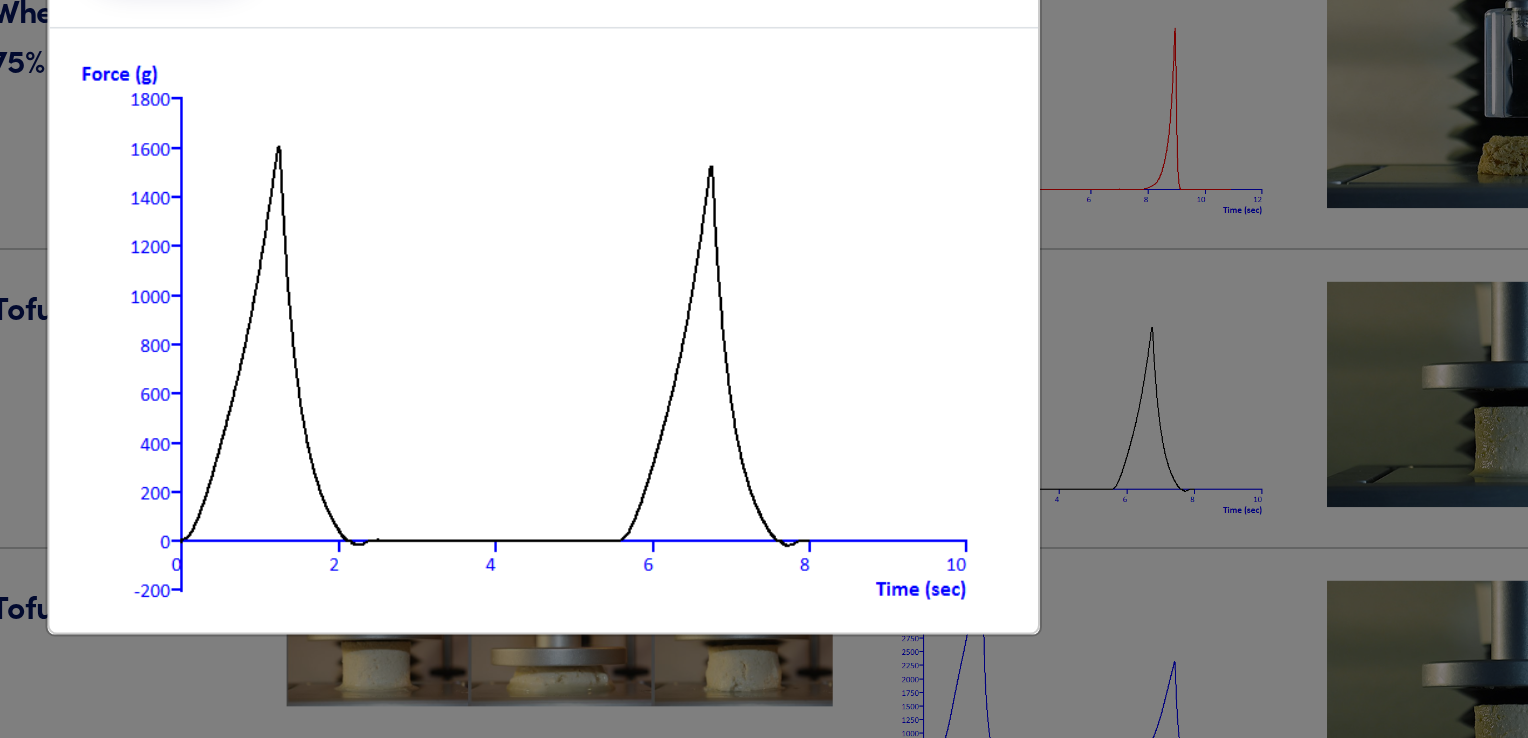 drag, startPoint x: 999, startPoint y: 245, endPoint x: 927, endPoint y: 254, distance: 72.56032 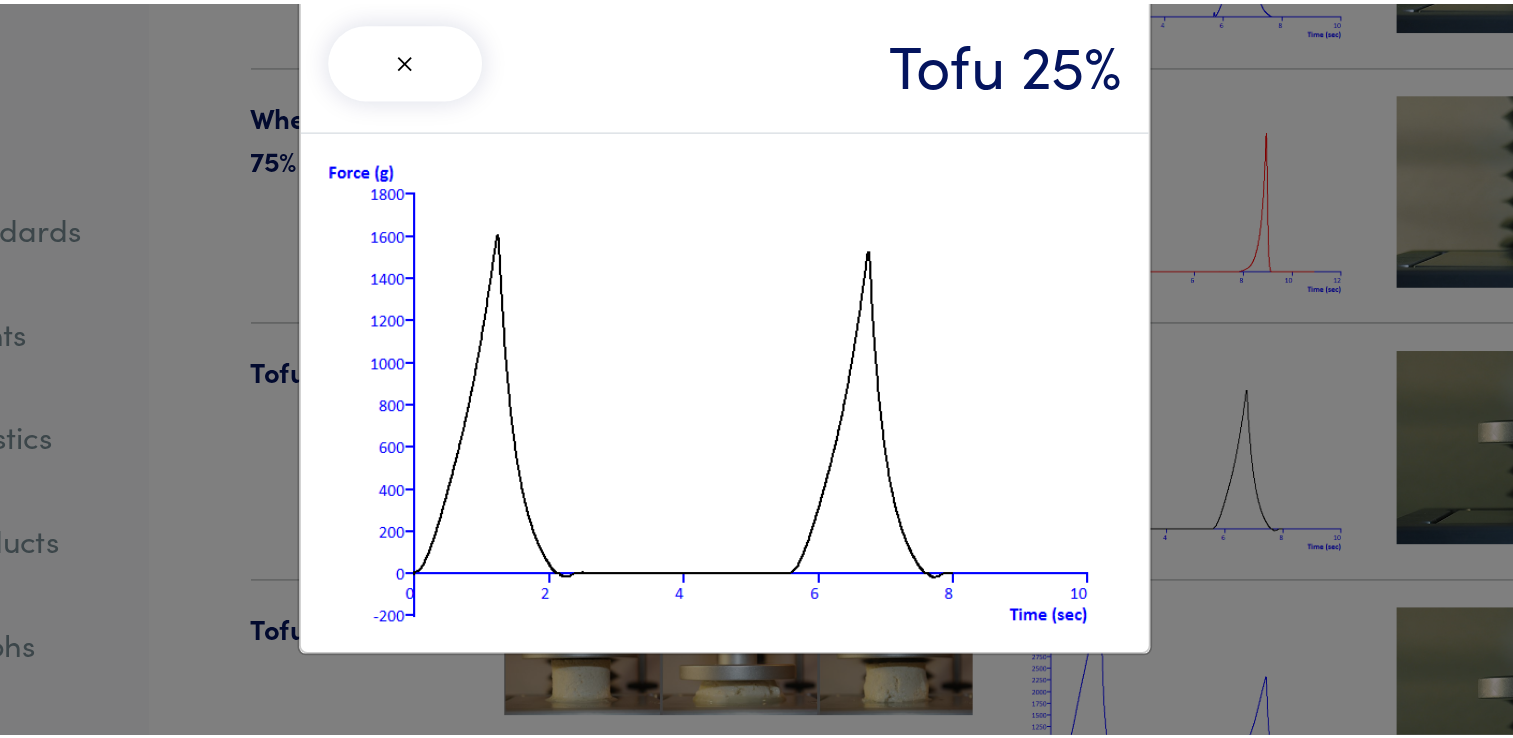scroll, scrollTop: 21180, scrollLeft: 0, axis: vertical 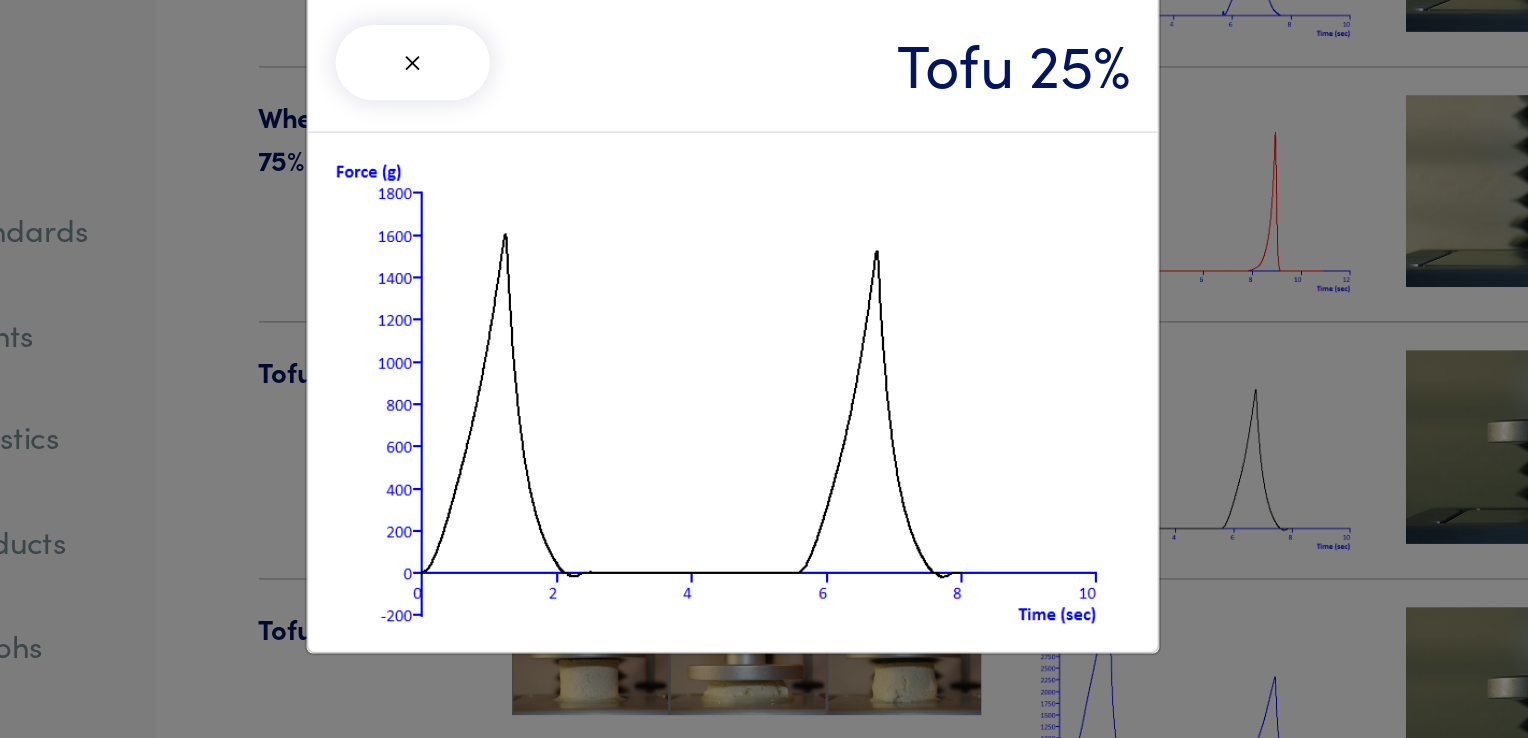 click on "×
Tofu 25%" at bounding box center (764, 369) 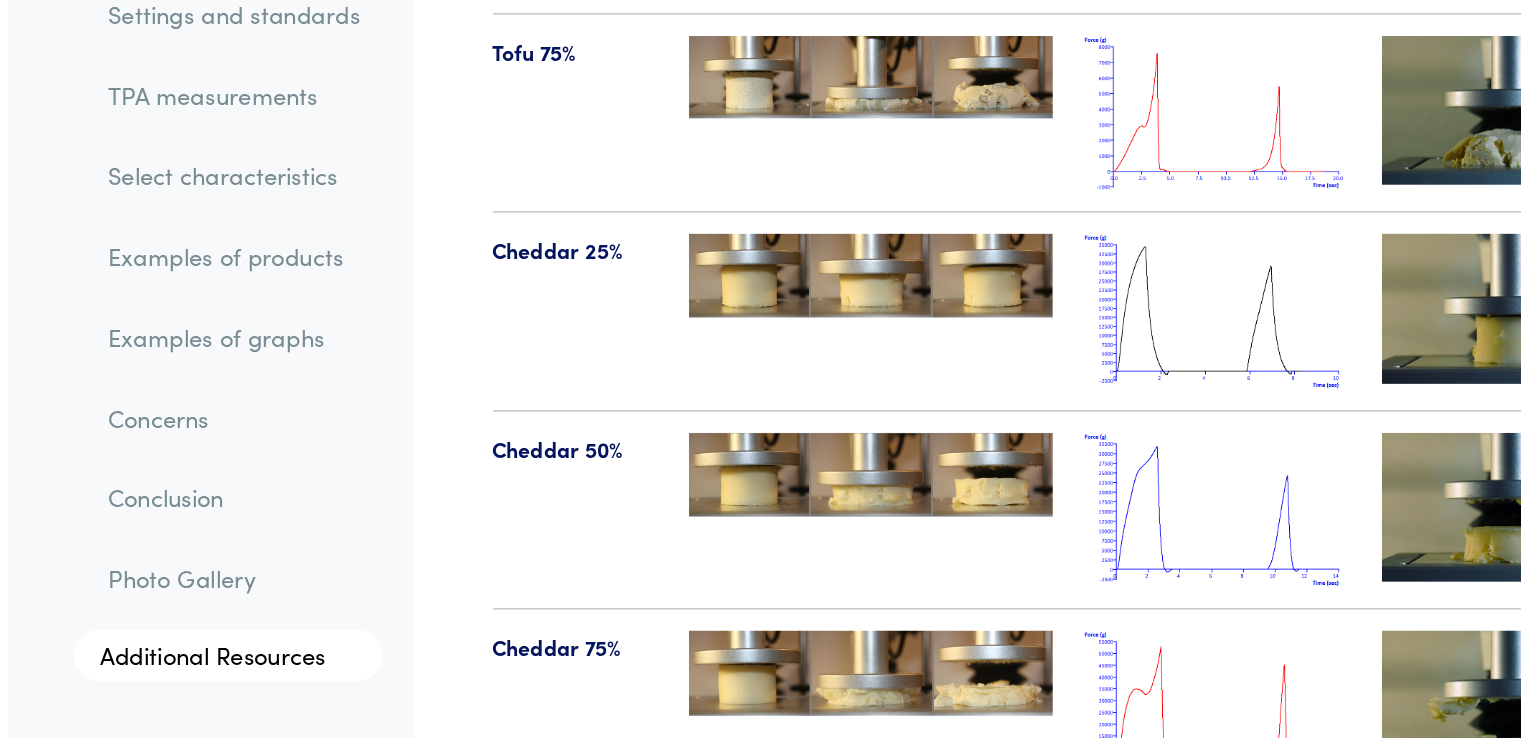 scroll, scrollTop: 21534, scrollLeft: 0, axis: vertical 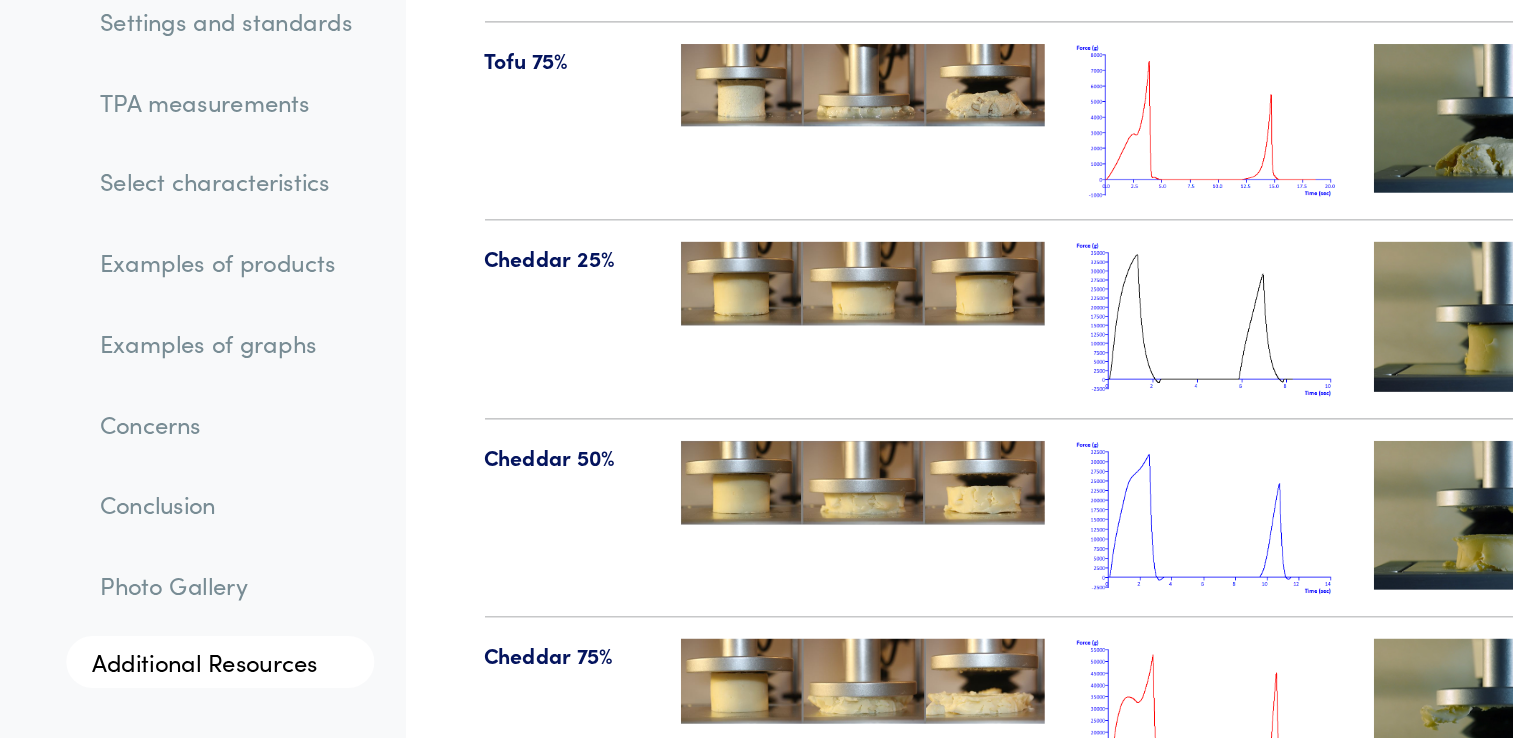 click at bounding box center [1033, 392] 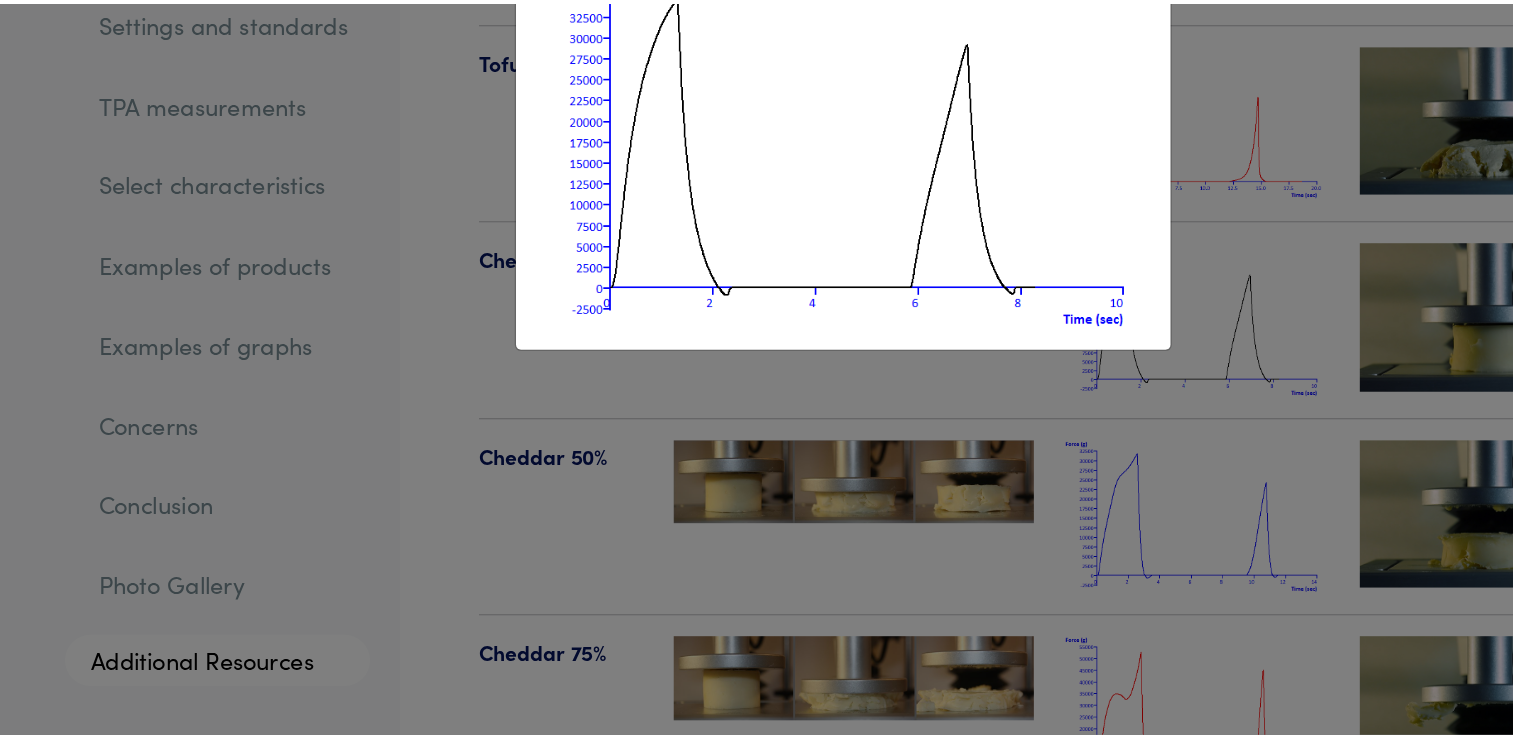 scroll, scrollTop: 21534, scrollLeft: 0, axis: vertical 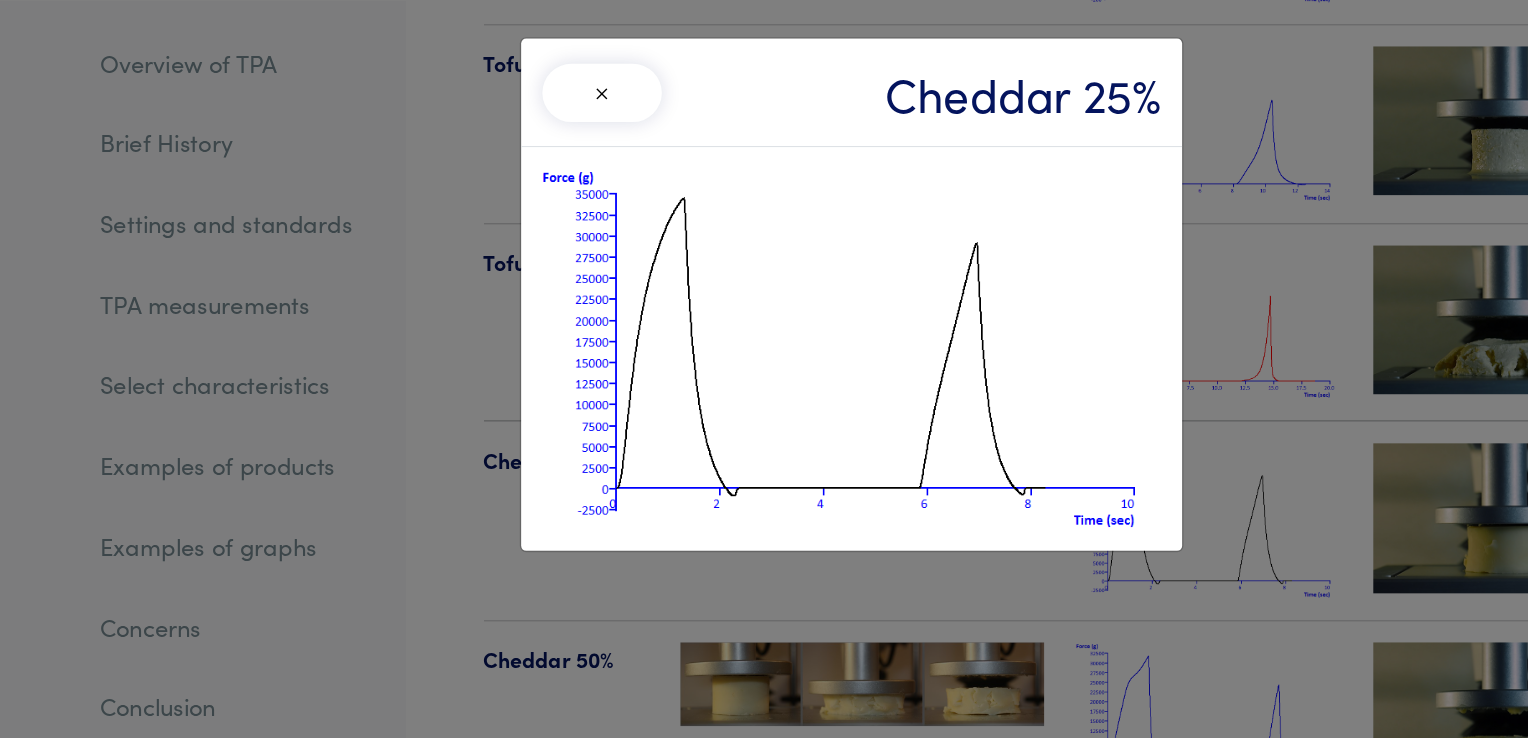 click on "×
Cheddar 25%" at bounding box center (764, 369) 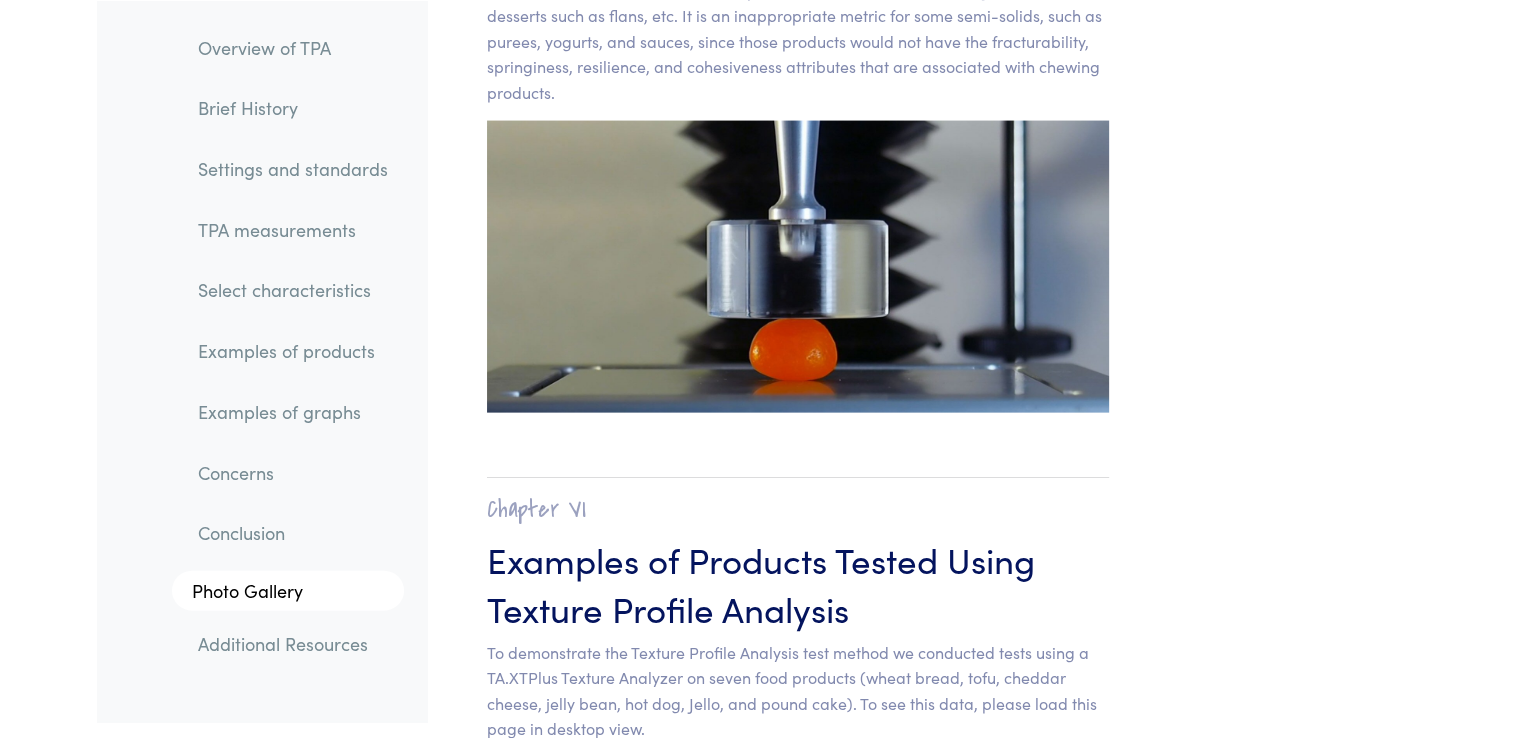 scroll, scrollTop: 19372, scrollLeft: 0, axis: vertical 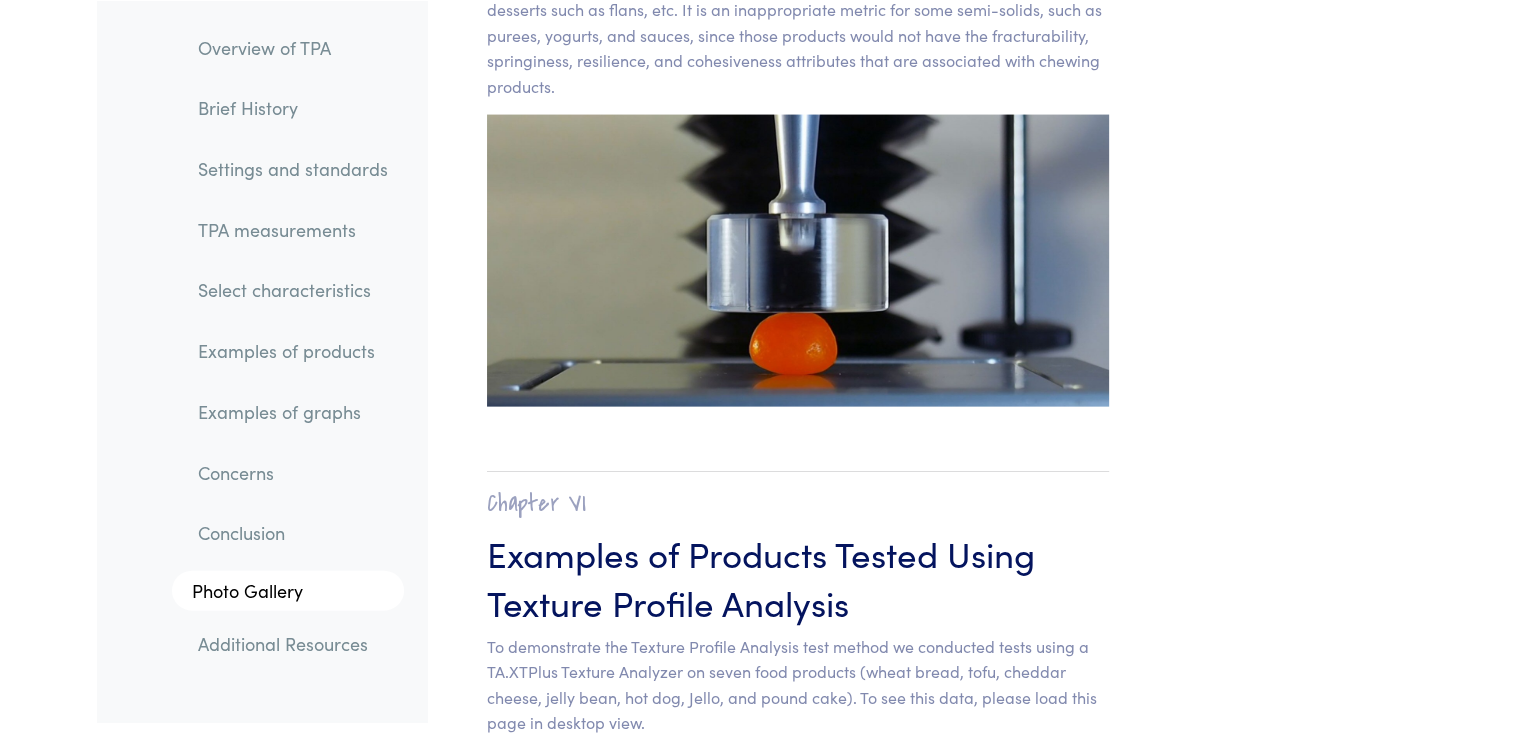 click on "TPA measurements" at bounding box center [293, 229] 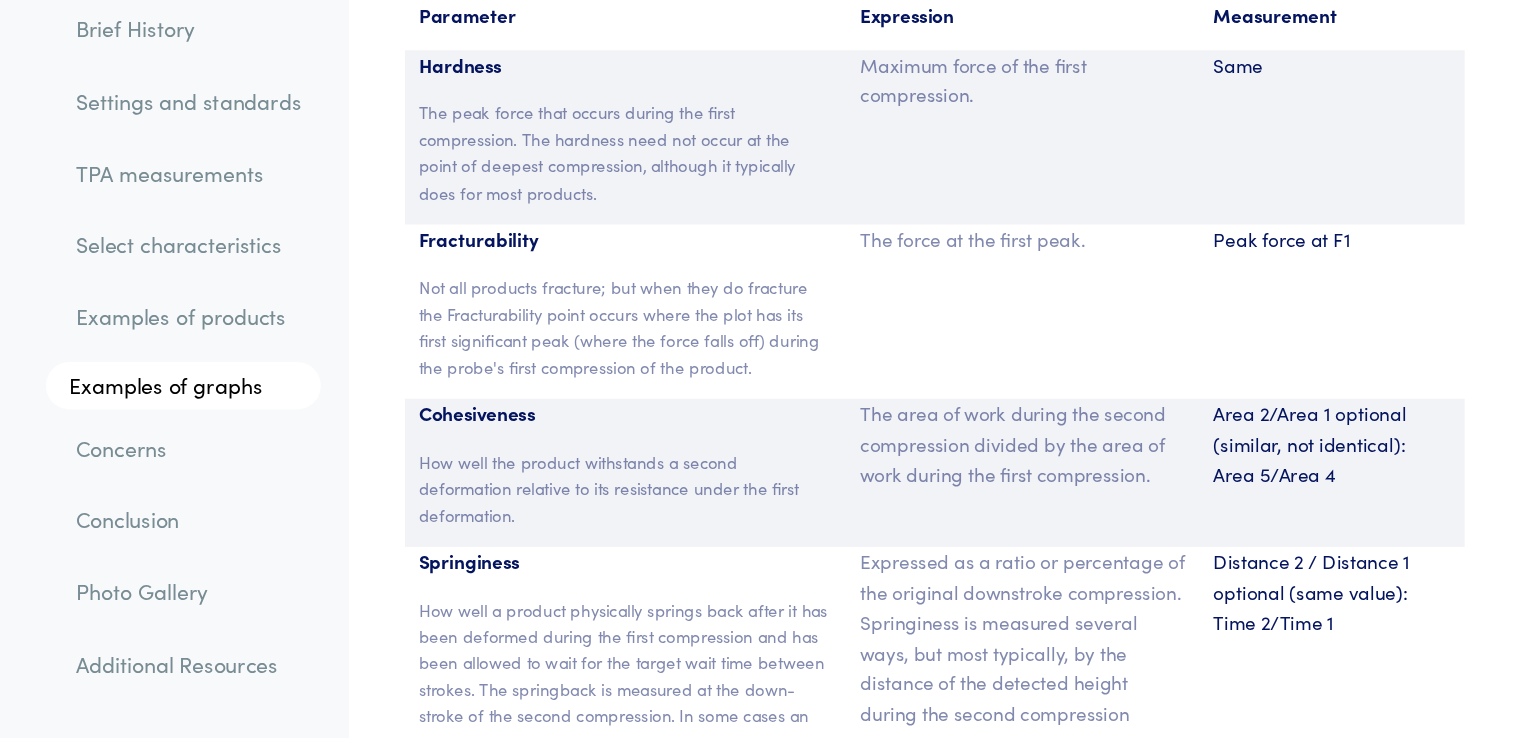 scroll, scrollTop: 13178, scrollLeft: 0, axis: vertical 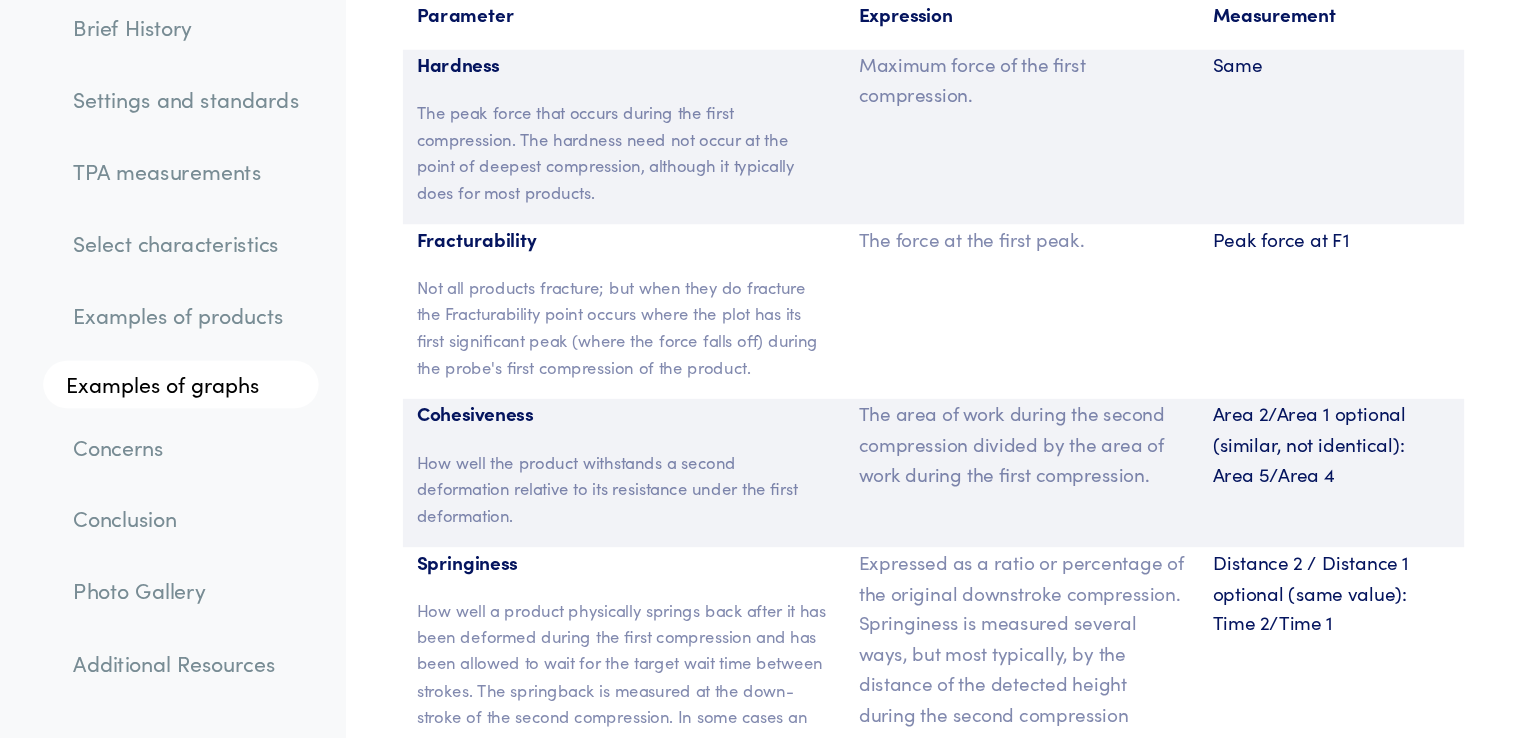 click on "TPA measurements" at bounding box center [293, 229] 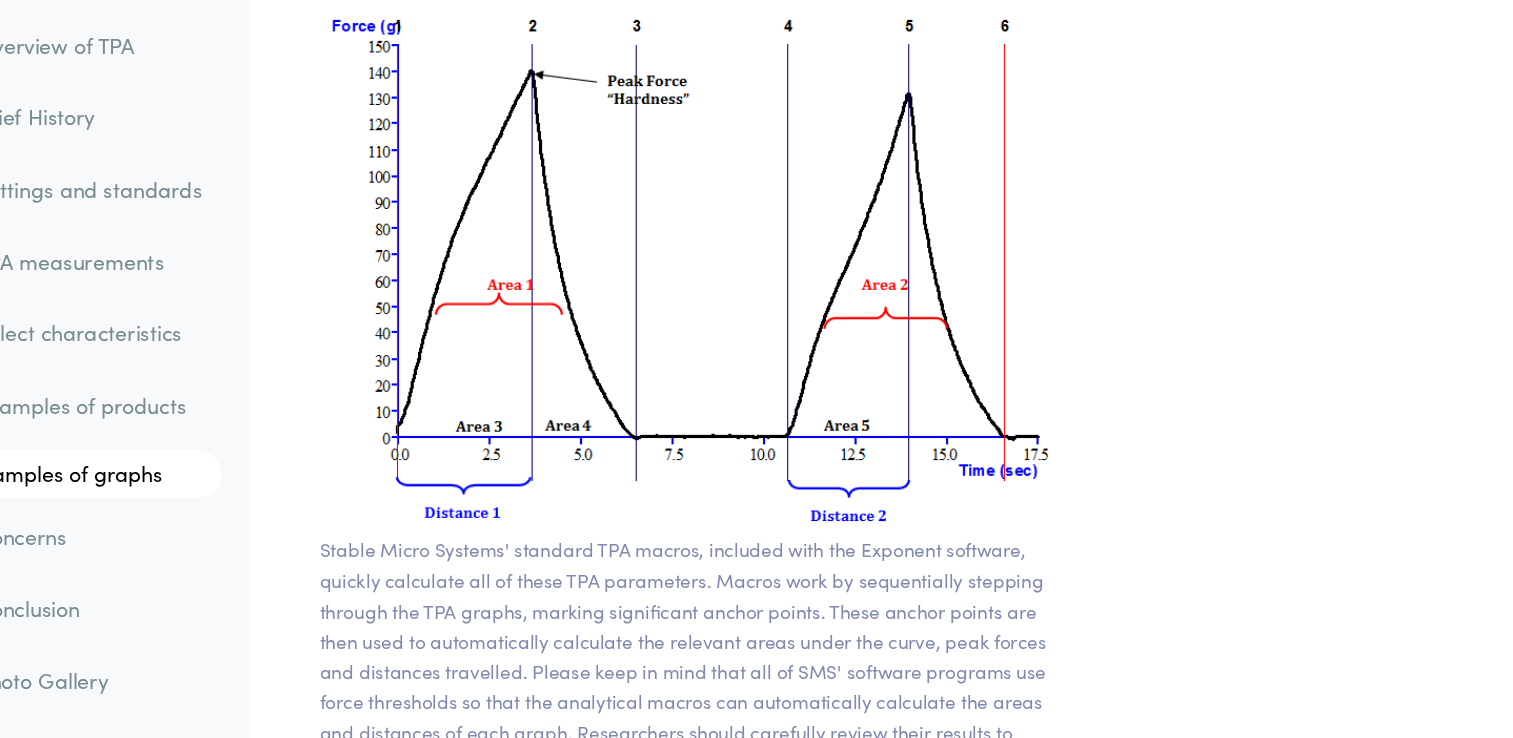 scroll, scrollTop: 14517, scrollLeft: 0, axis: vertical 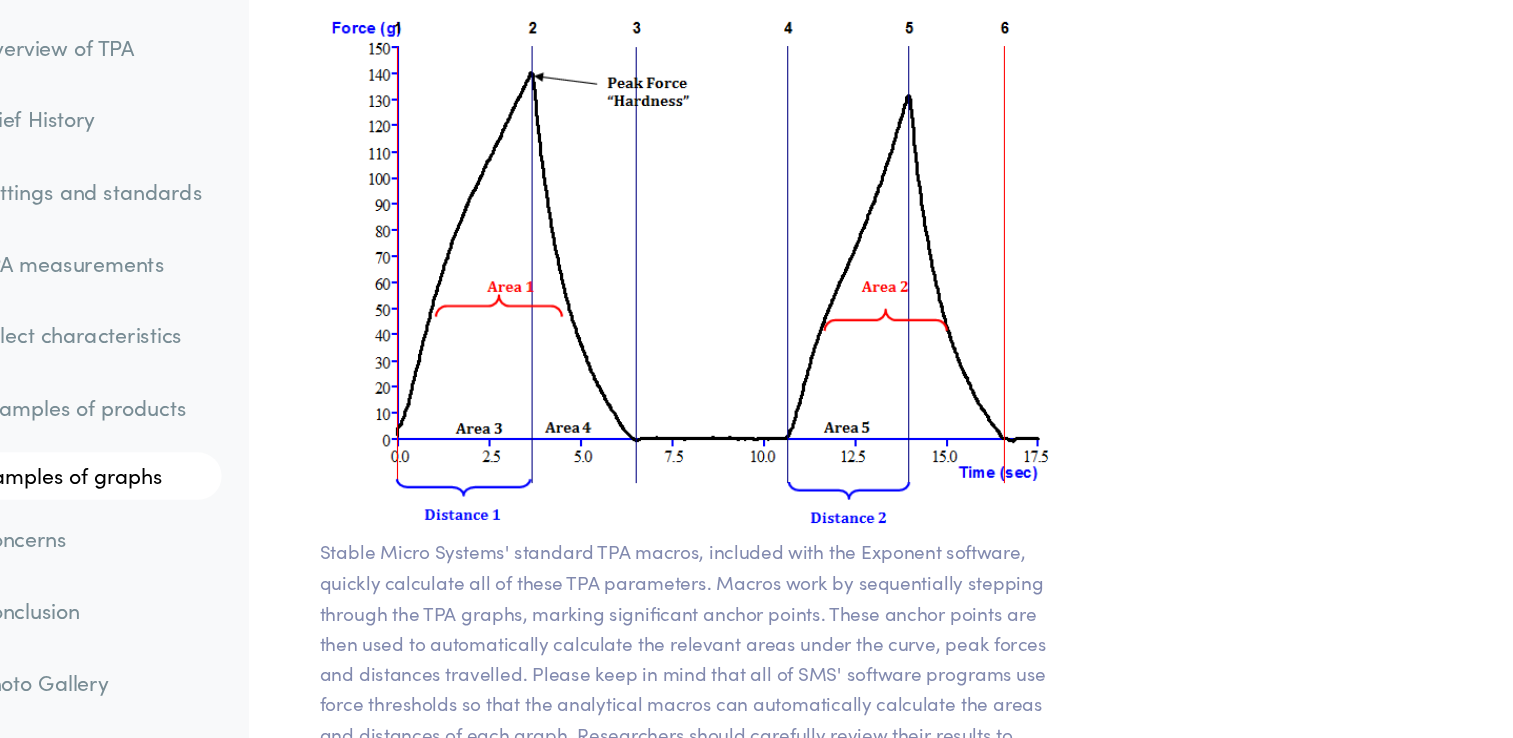 click on "Examples of graphs" at bounding box center (288, 408) 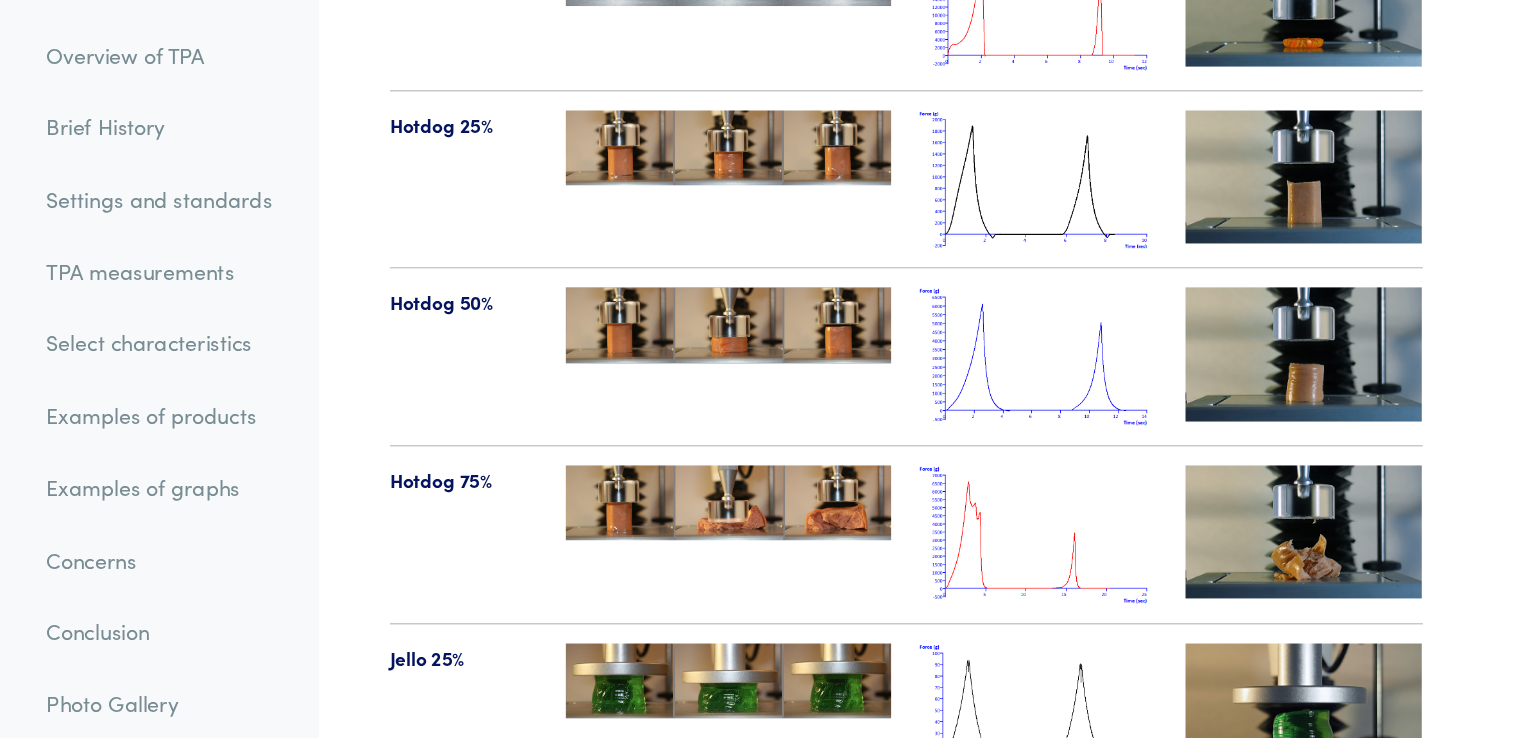 scroll, scrollTop: 22672, scrollLeft: 0, axis: vertical 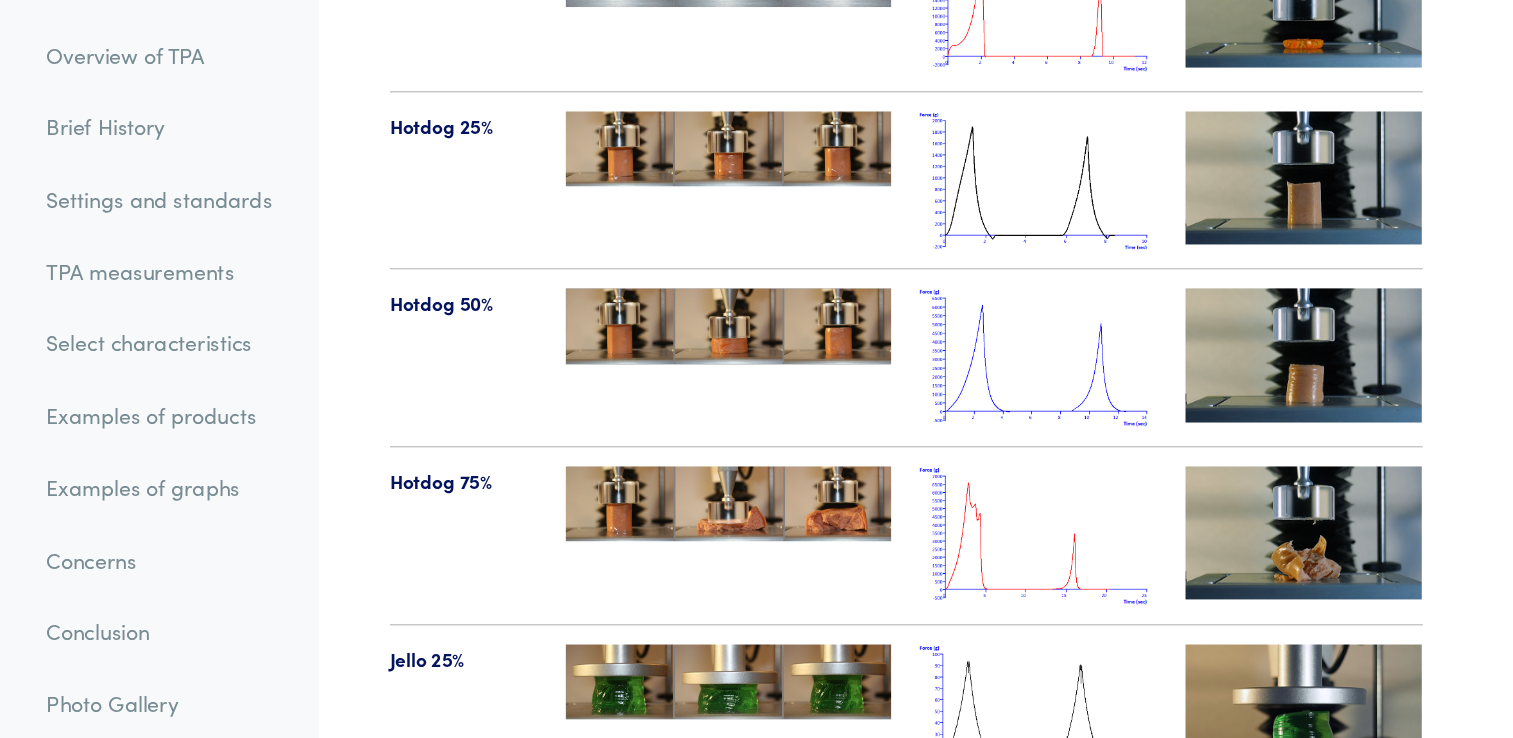click on "TPA measurements" at bounding box center [293, 229] 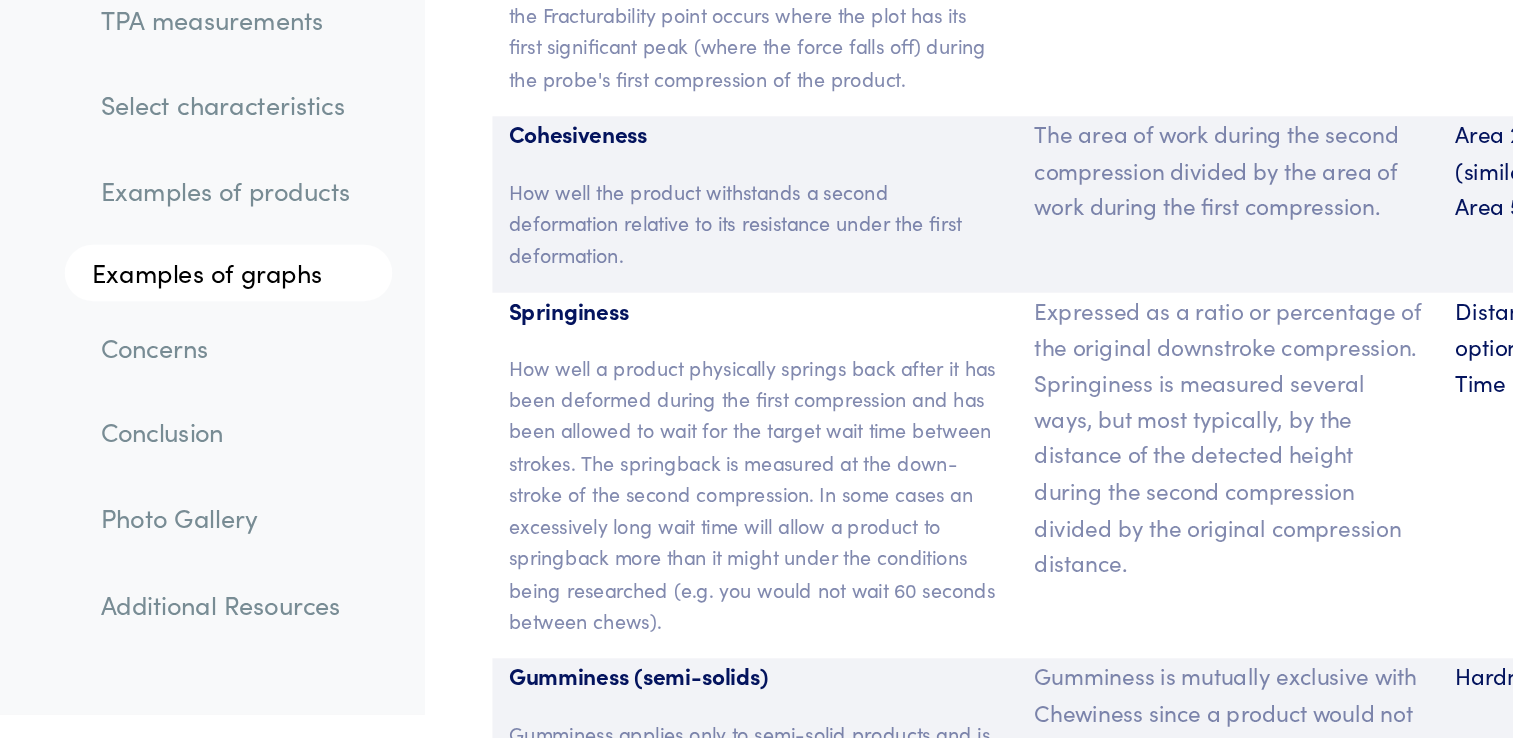 scroll, scrollTop: 13304, scrollLeft: 0, axis: vertical 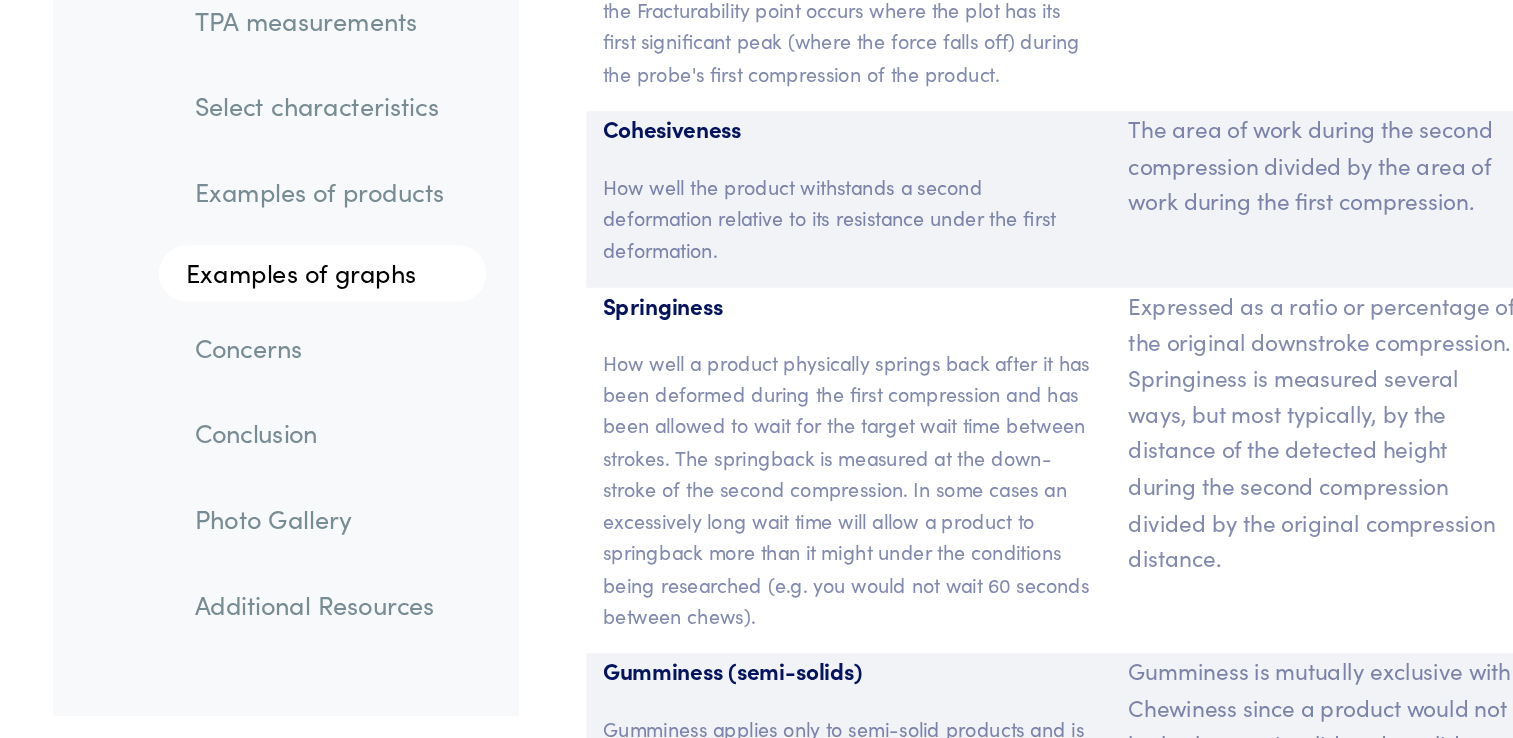 click on "Examples of graphs" at bounding box center (288, 408) 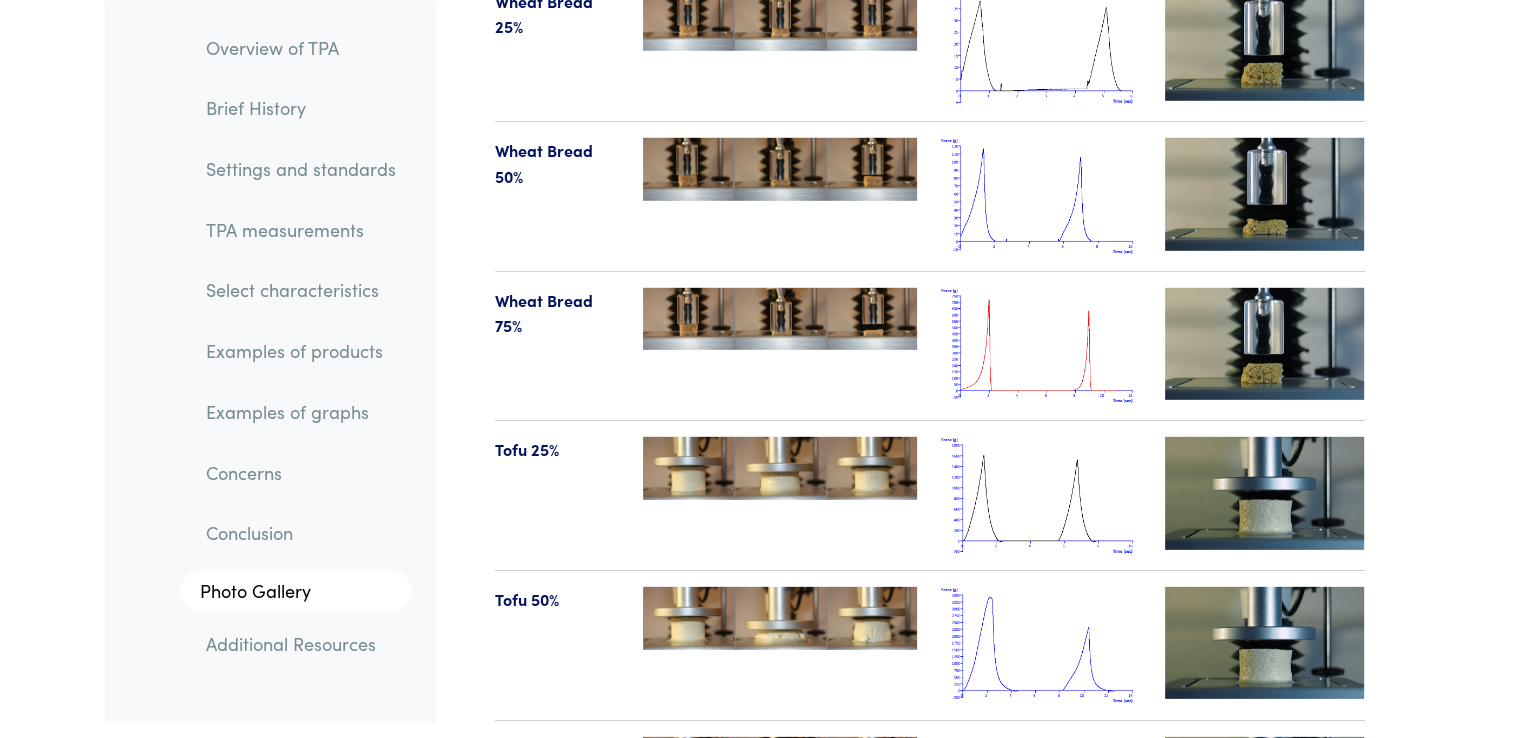 scroll, scrollTop: 20985, scrollLeft: 0, axis: vertical 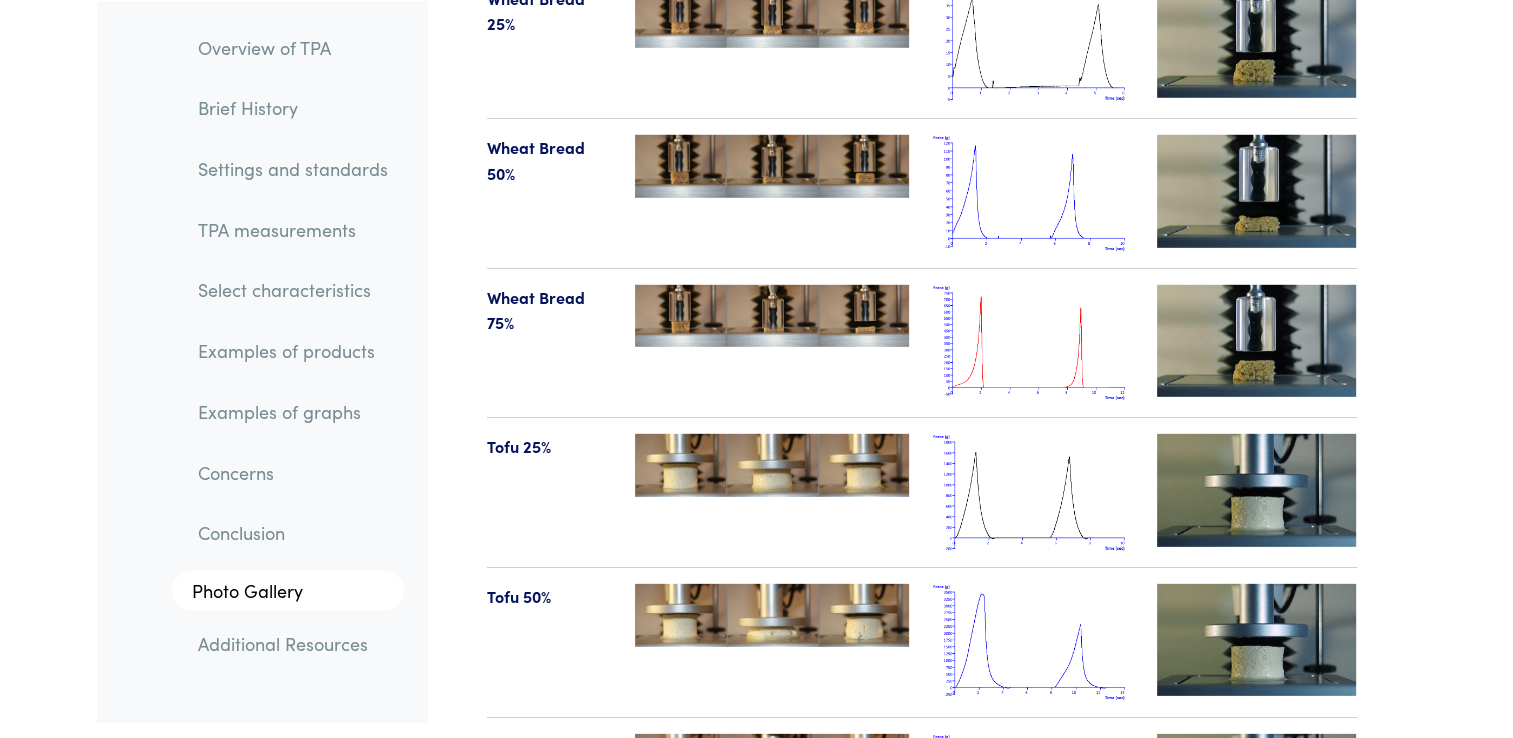 click at bounding box center [1033, 492] 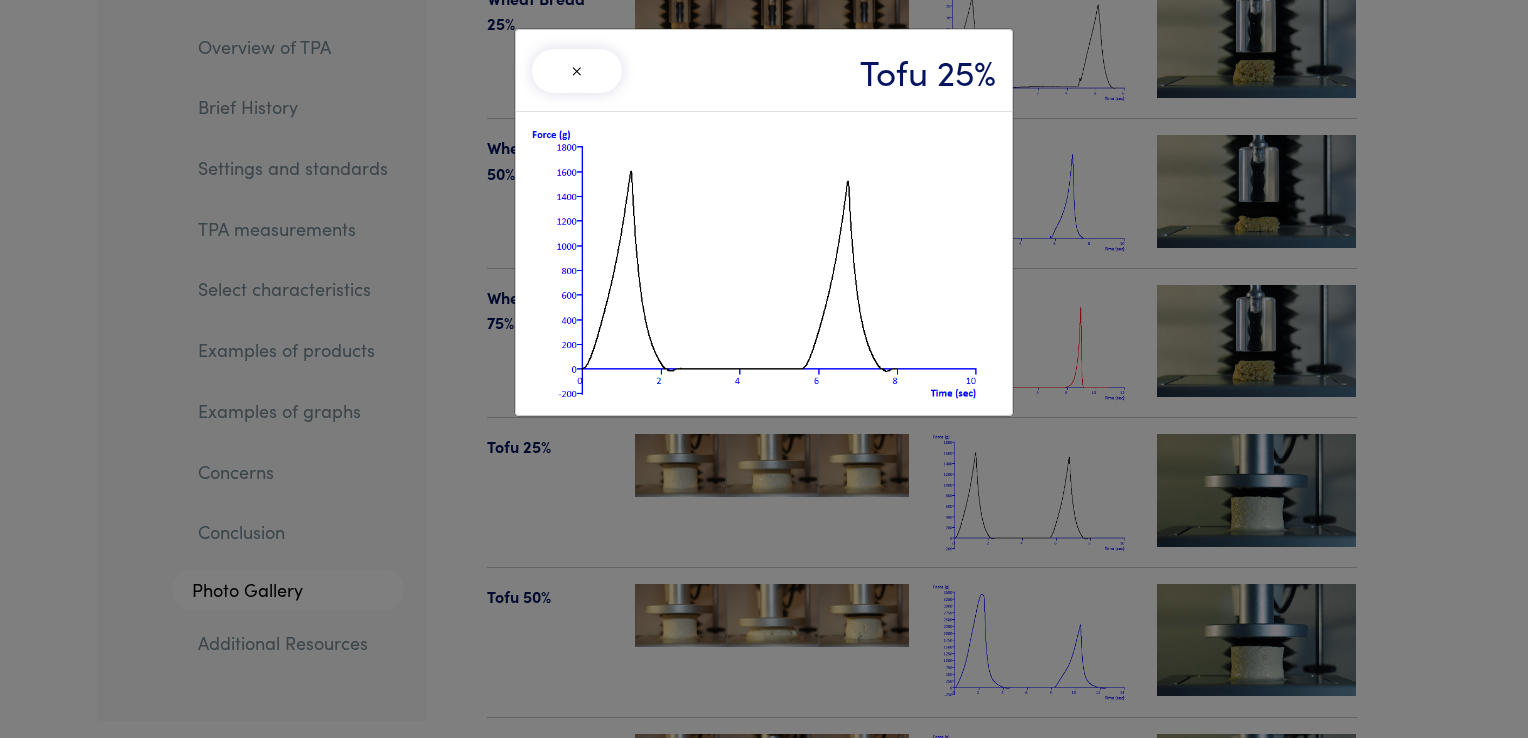 click on "×
Tofu 25%" at bounding box center (764, 369) 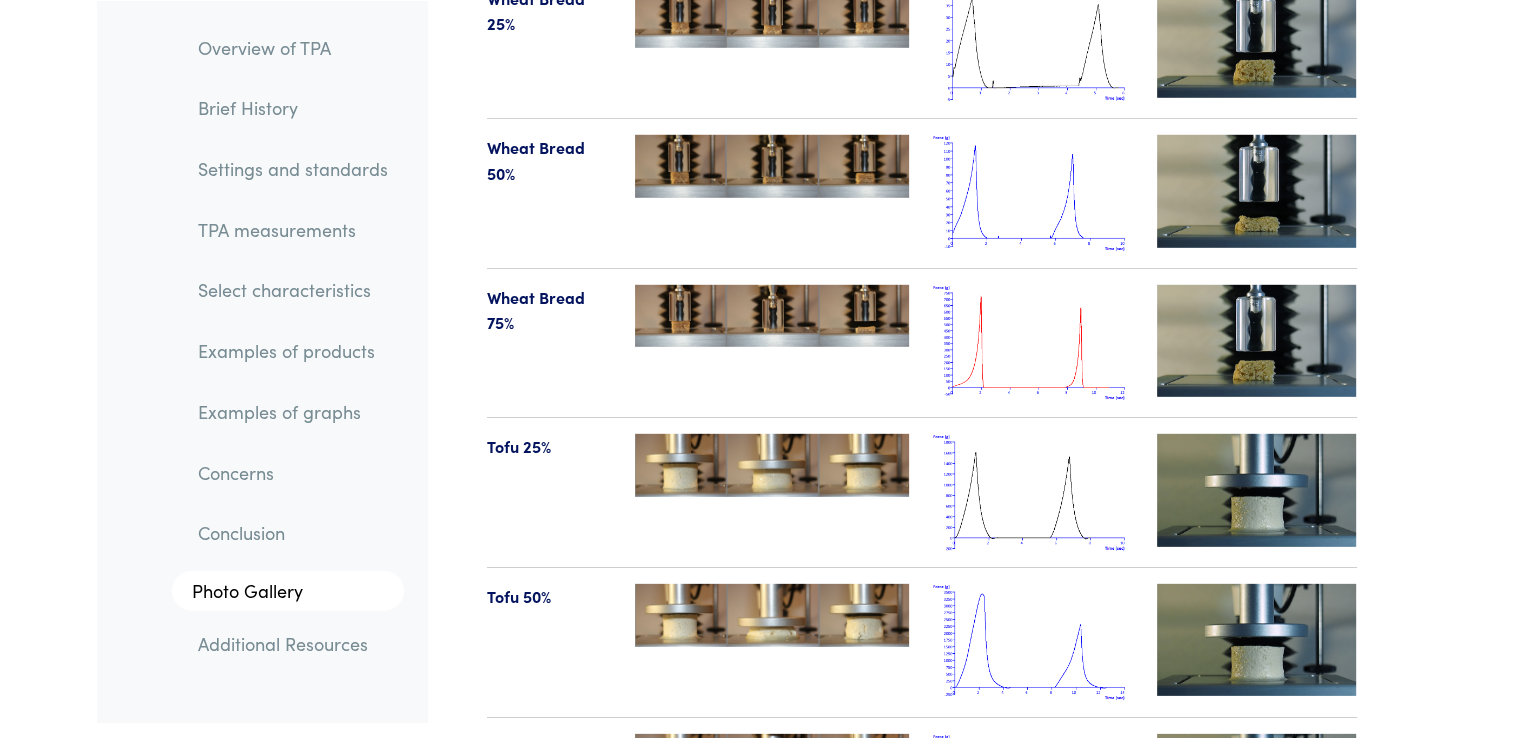 click at bounding box center (1033, 492) 